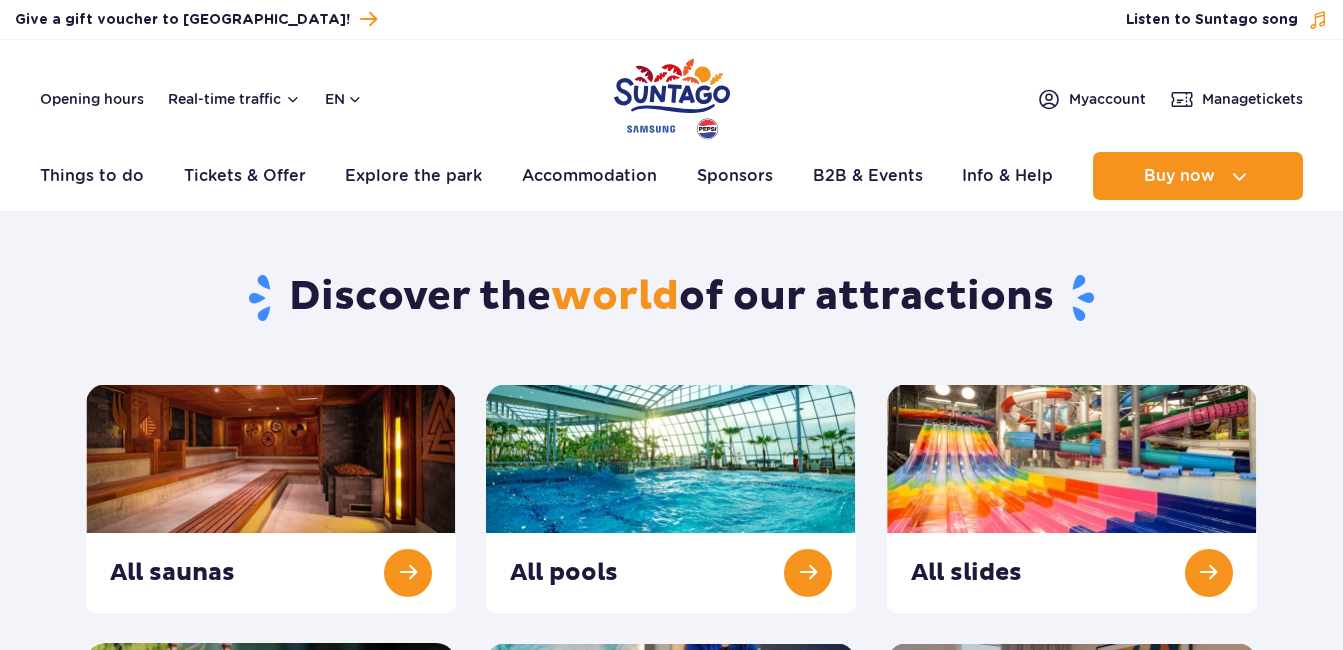 scroll, scrollTop: 0, scrollLeft: 0, axis: both 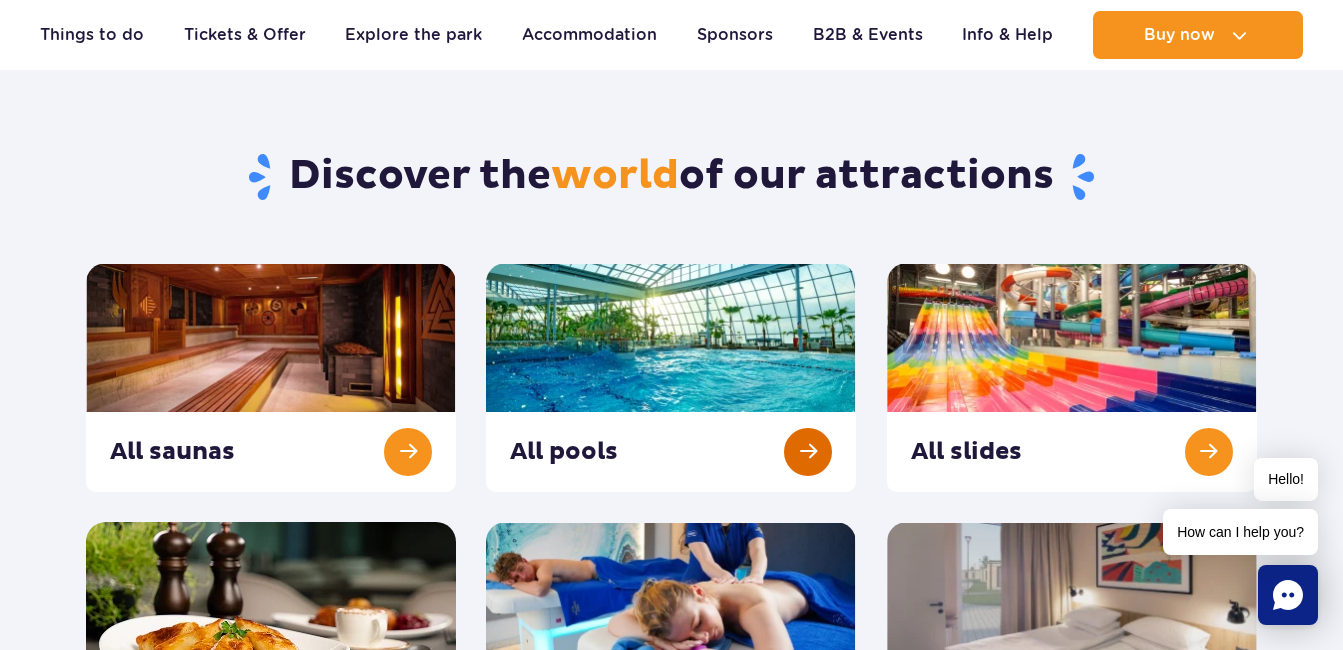 click at bounding box center (671, 377) 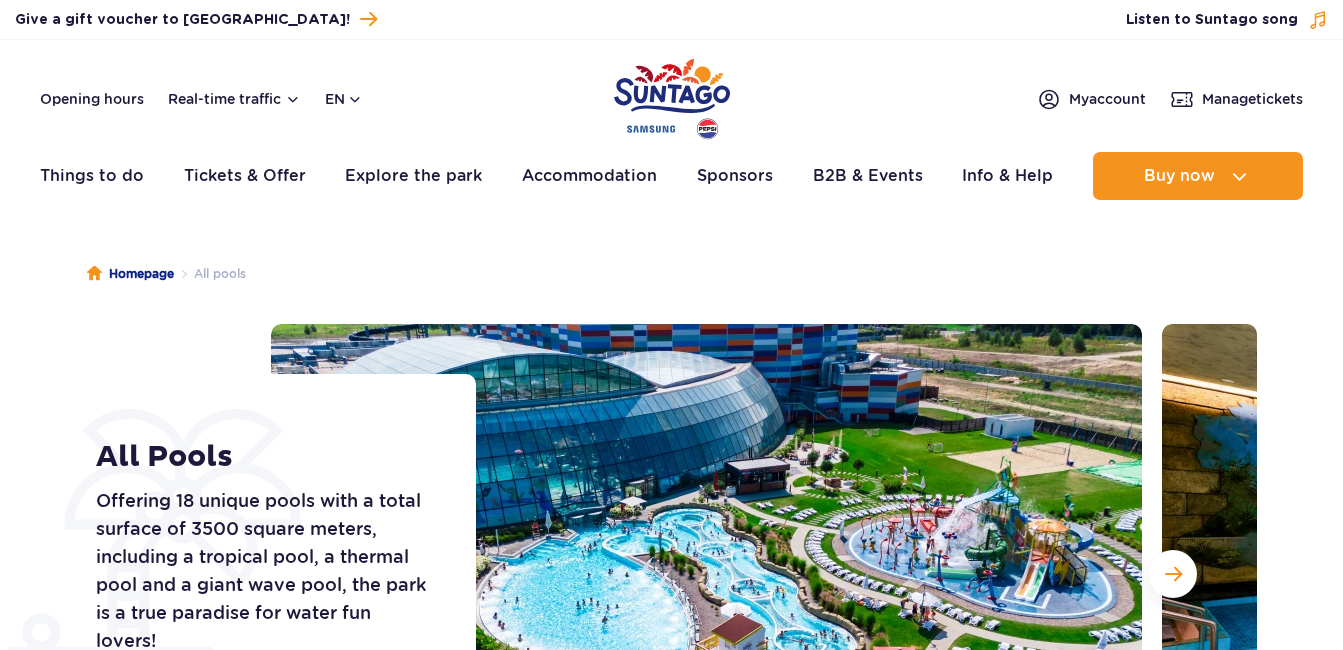 scroll, scrollTop: 0, scrollLeft: 0, axis: both 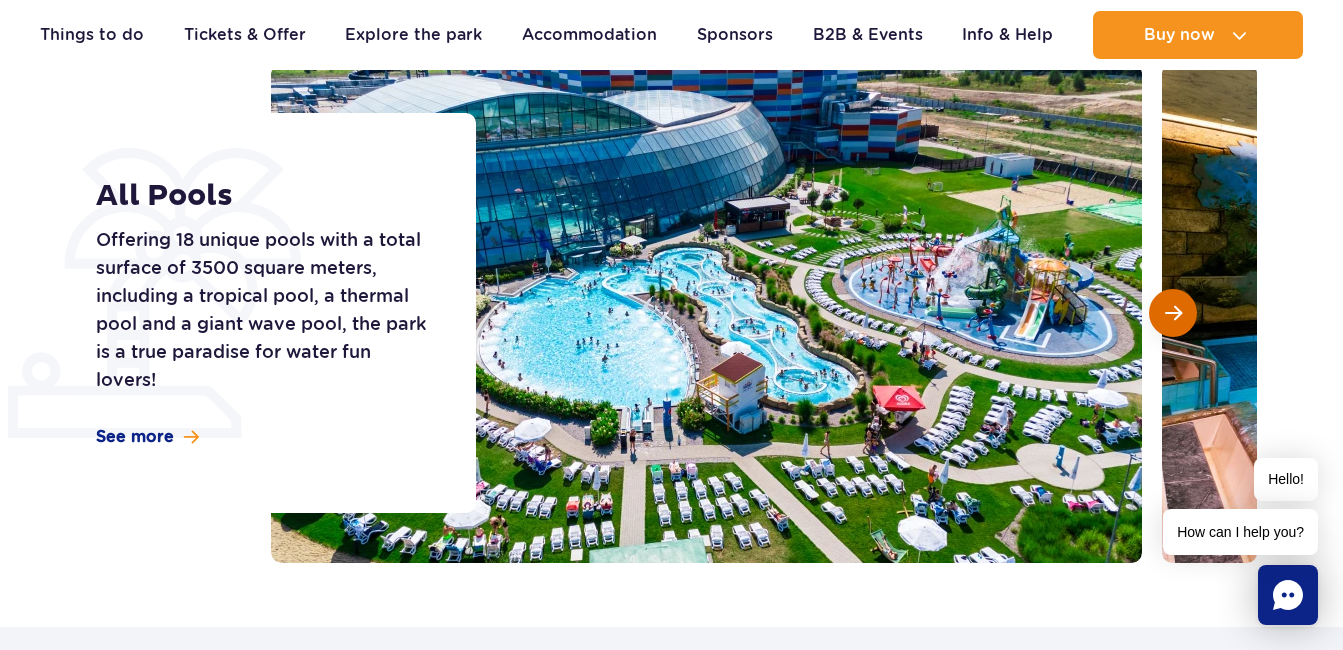 click at bounding box center (1173, 313) 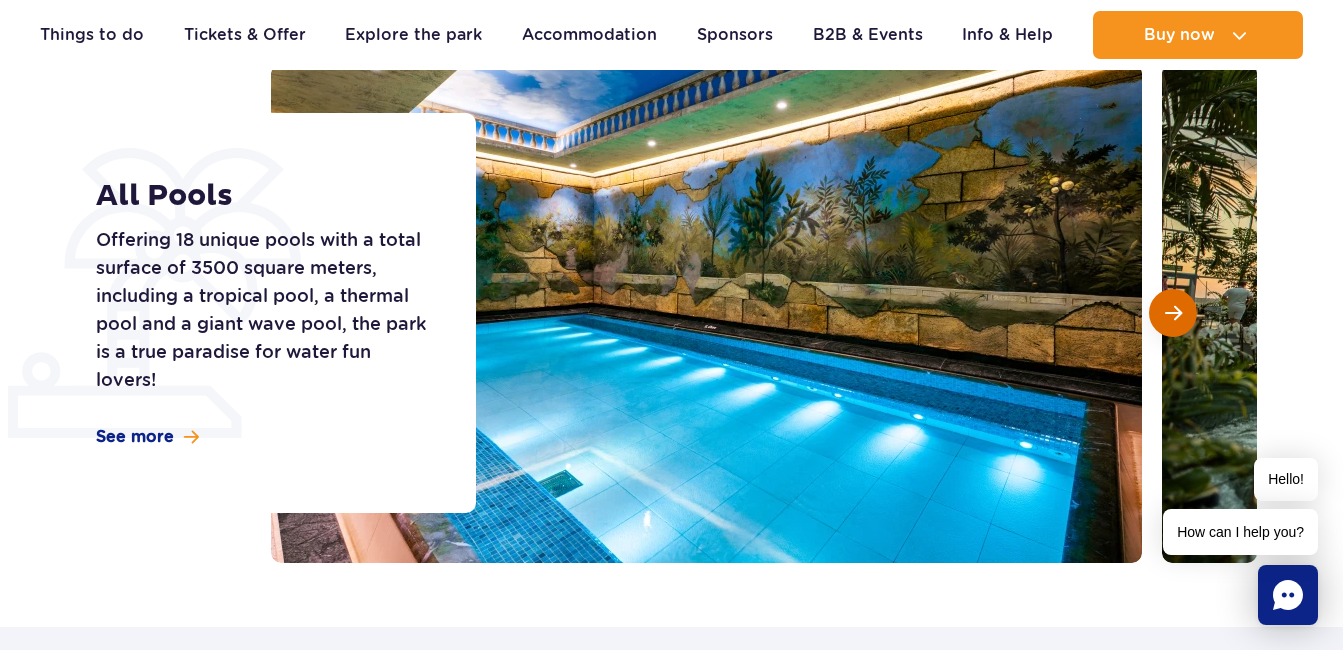 click at bounding box center [1173, 313] 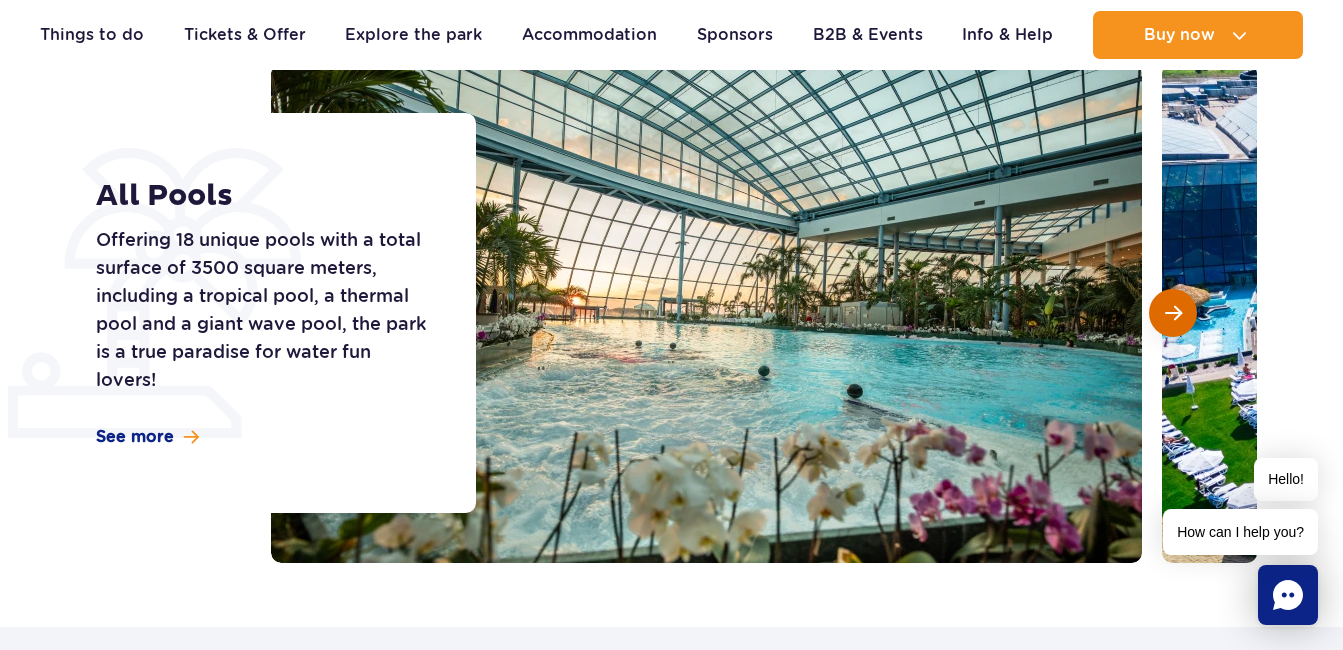 click at bounding box center [1173, 313] 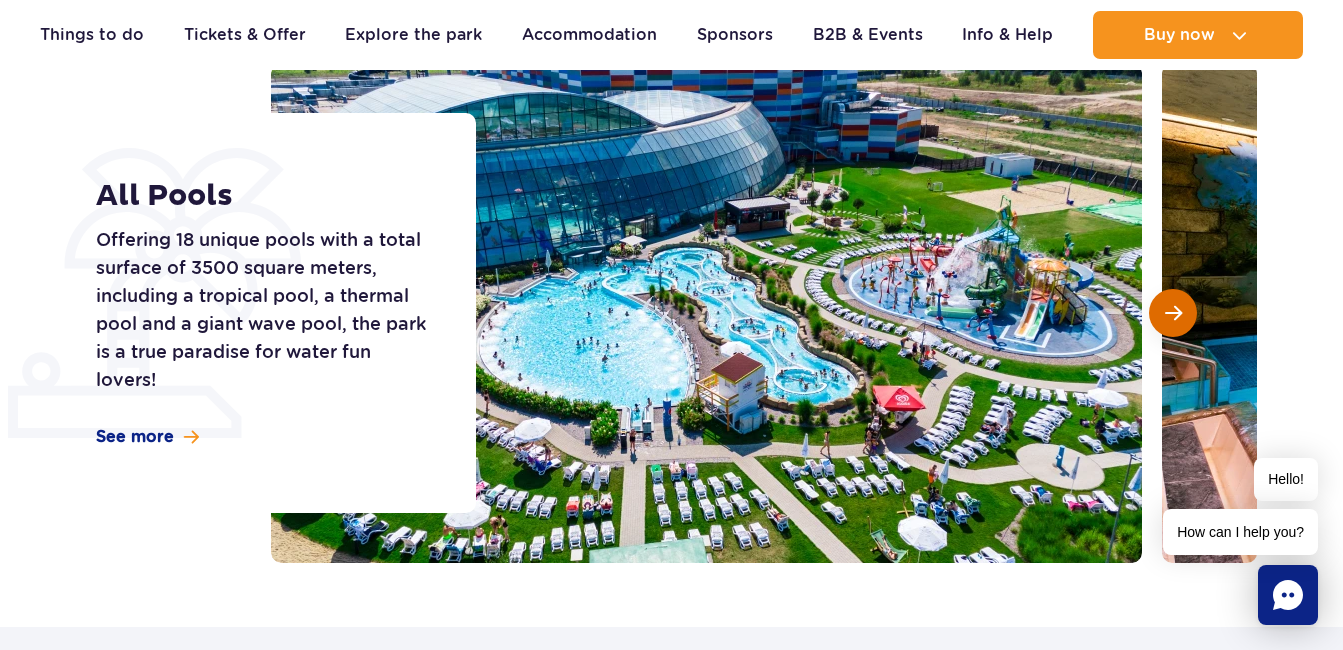 click at bounding box center (1173, 313) 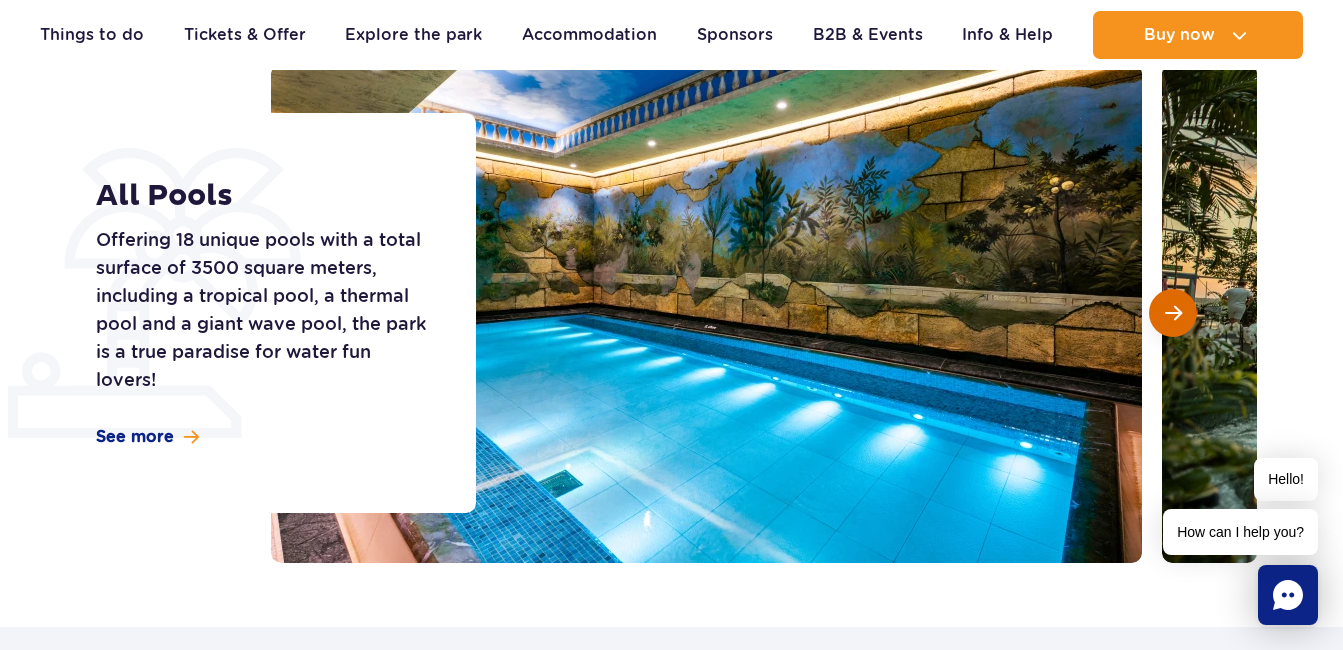 click at bounding box center (1173, 313) 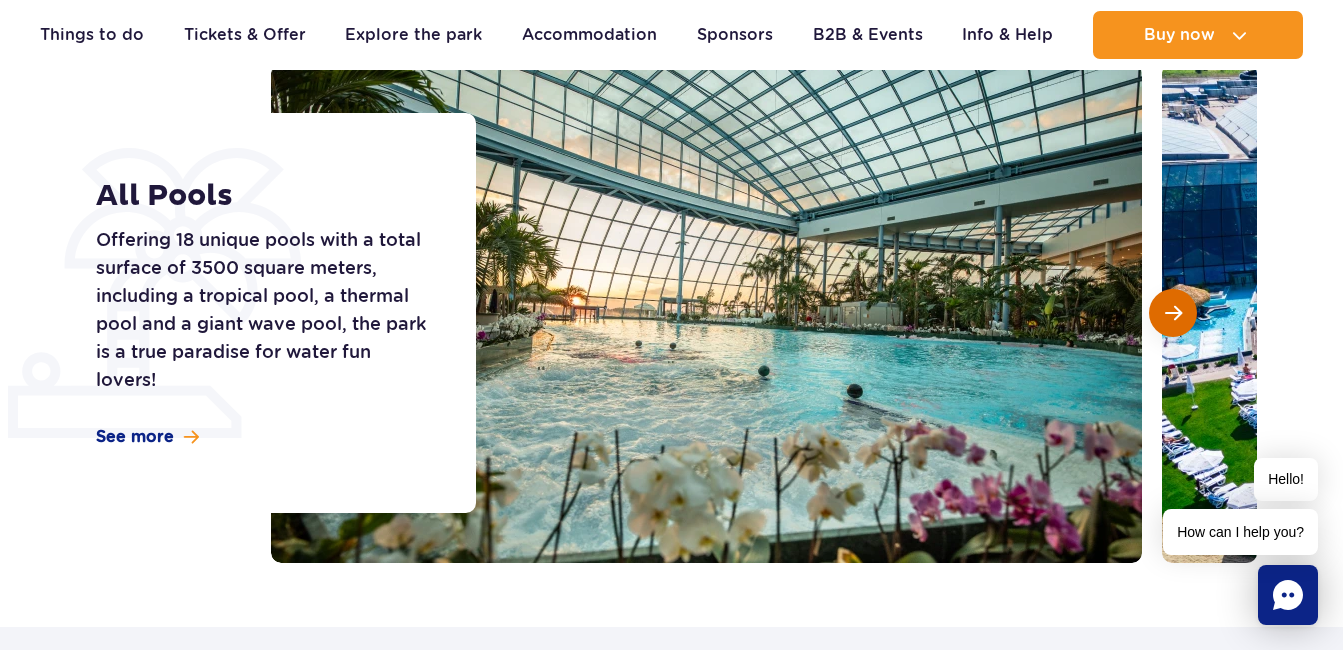 click at bounding box center [1173, 313] 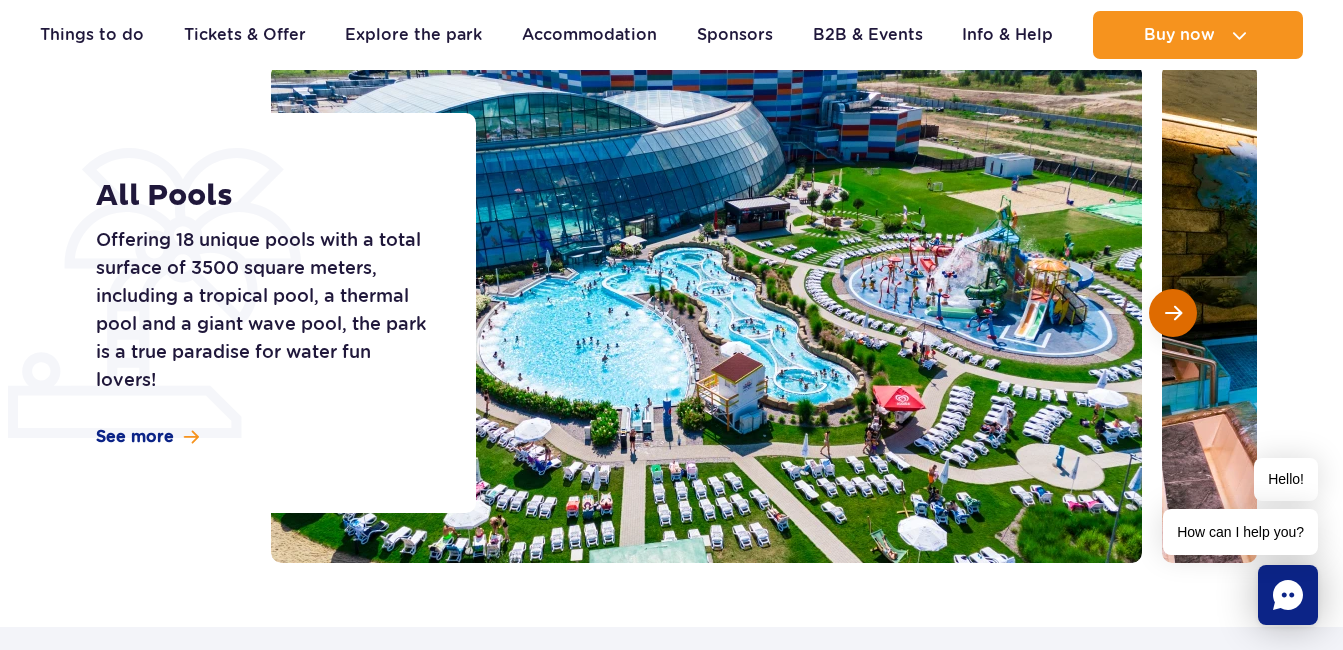 click at bounding box center (1173, 313) 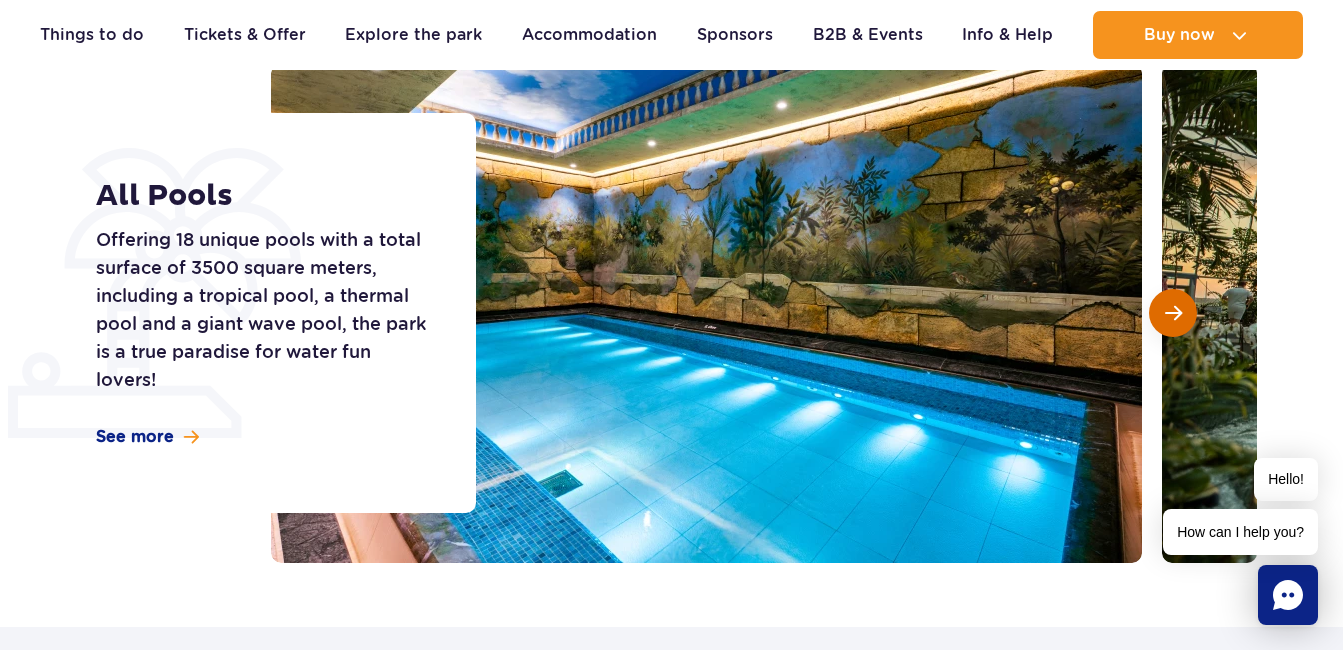 click at bounding box center [1173, 313] 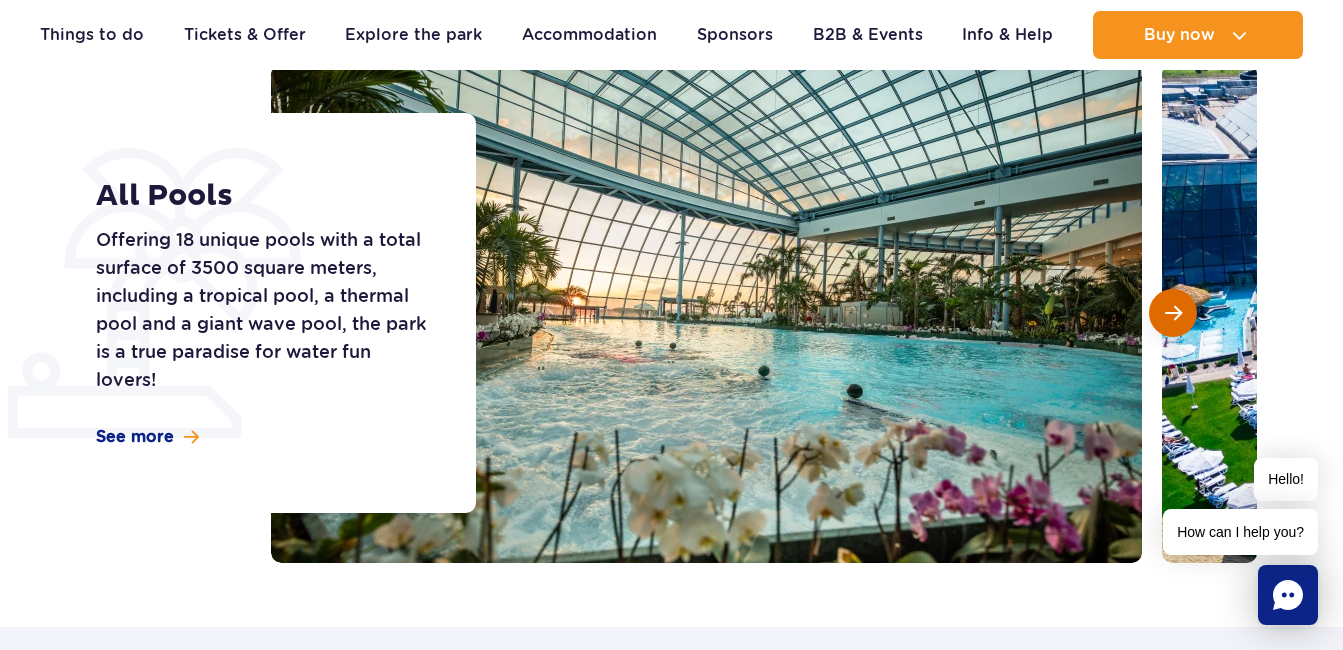 click at bounding box center (1173, 313) 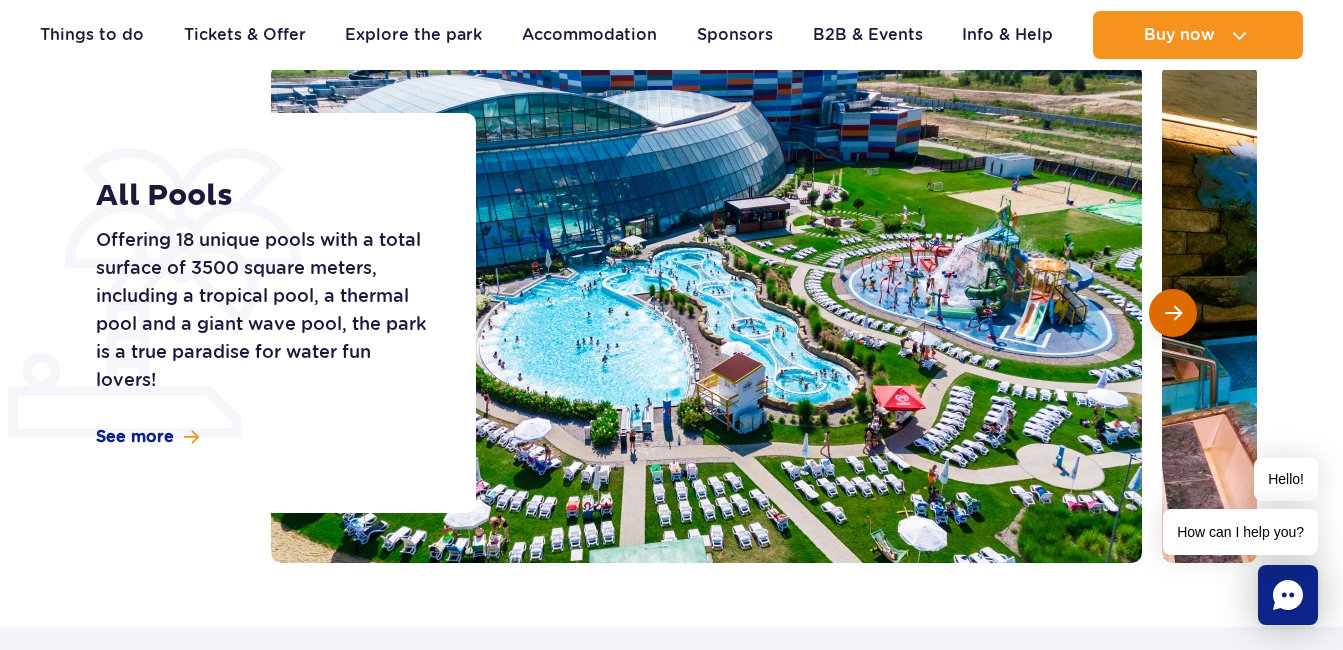 click at bounding box center (1173, 313) 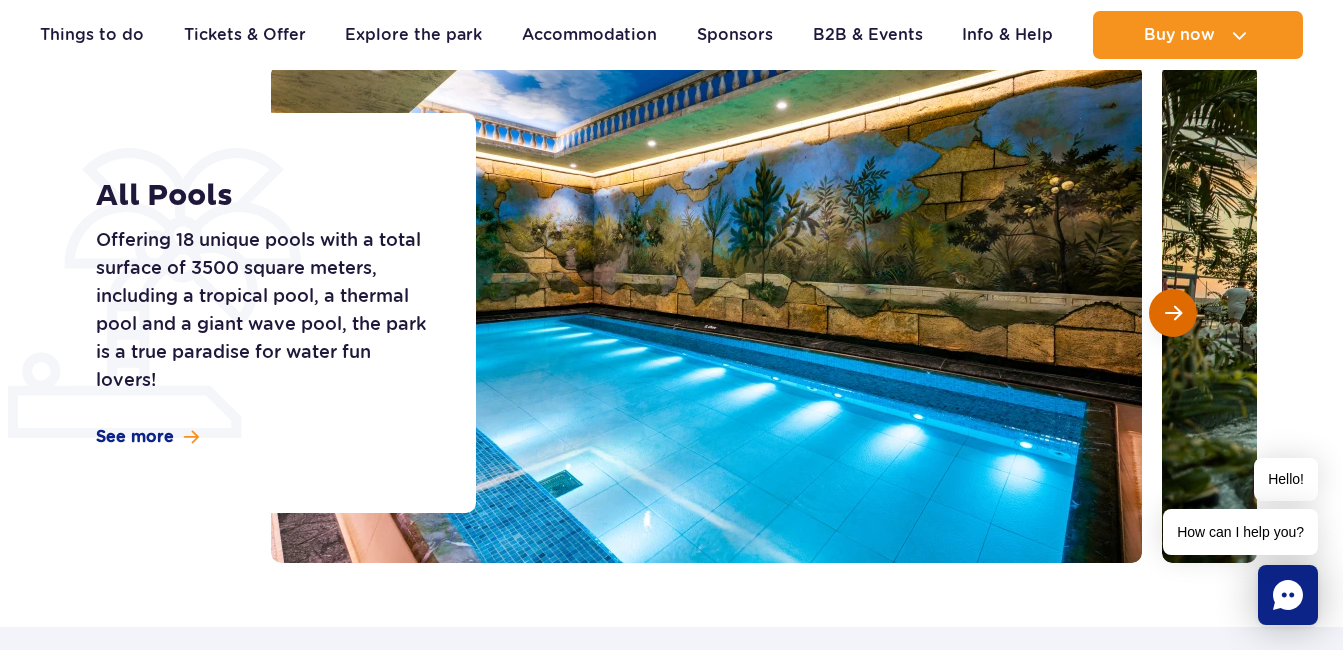 click at bounding box center (1173, 313) 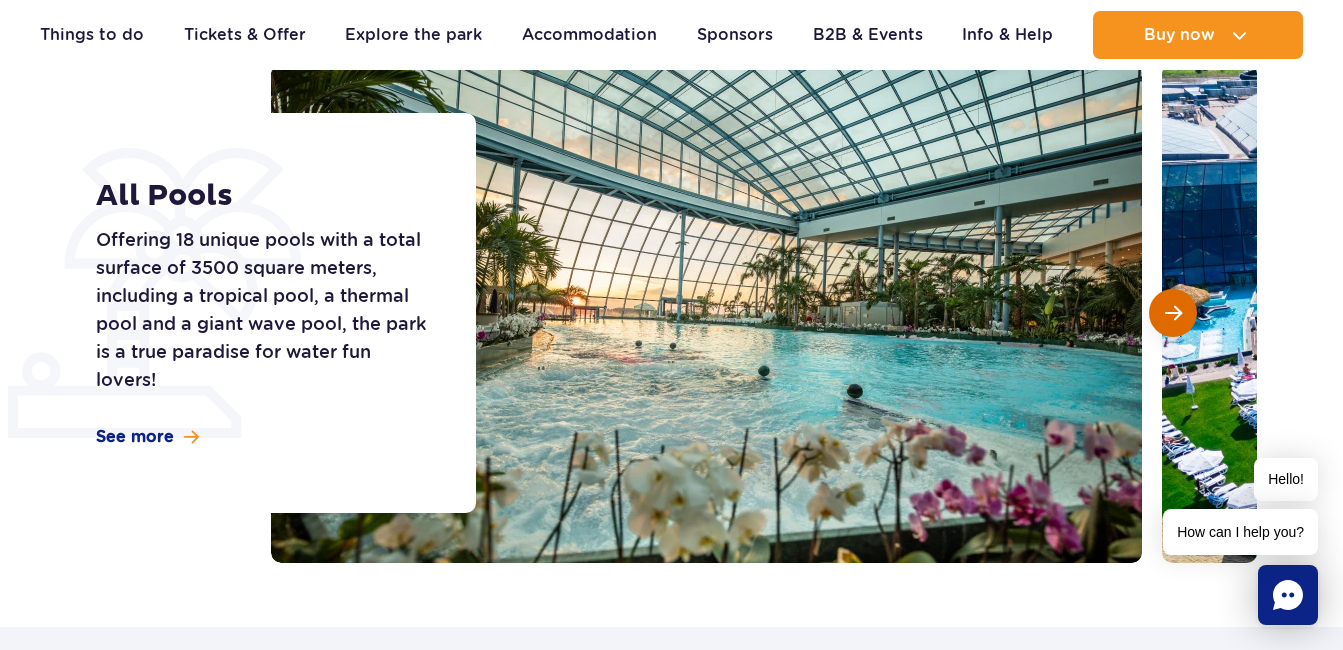 click at bounding box center [1173, 313] 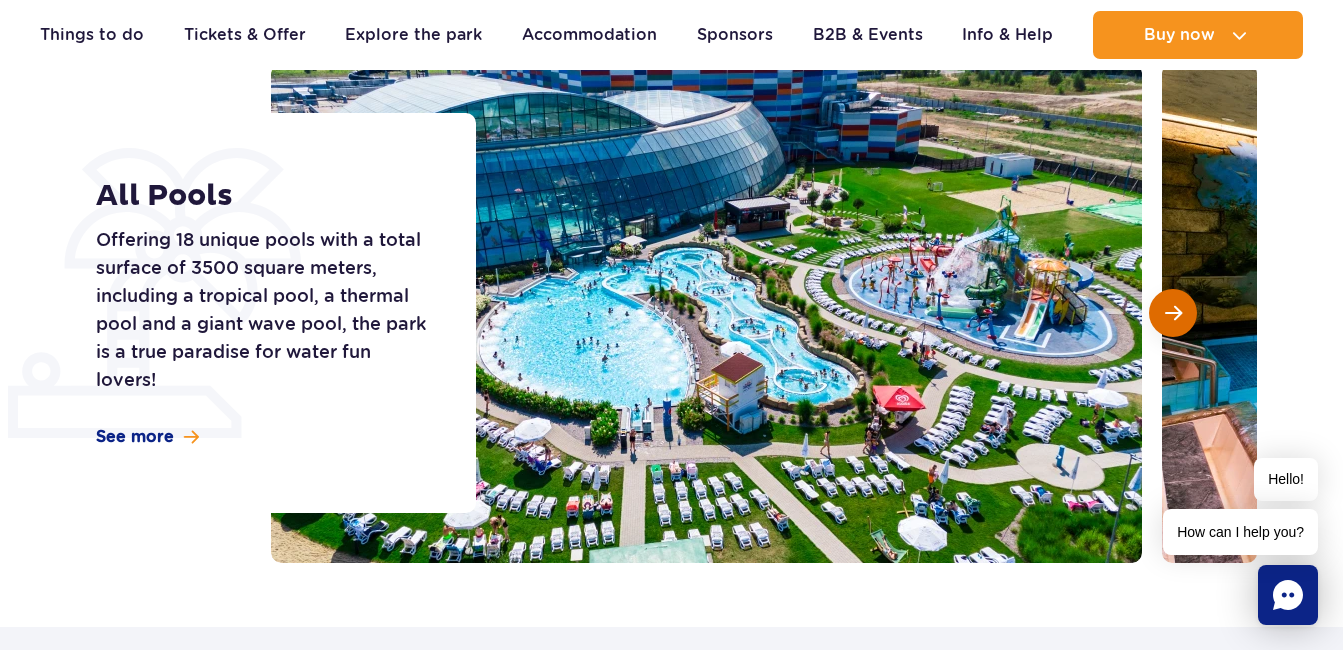 click at bounding box center [1173, 313] 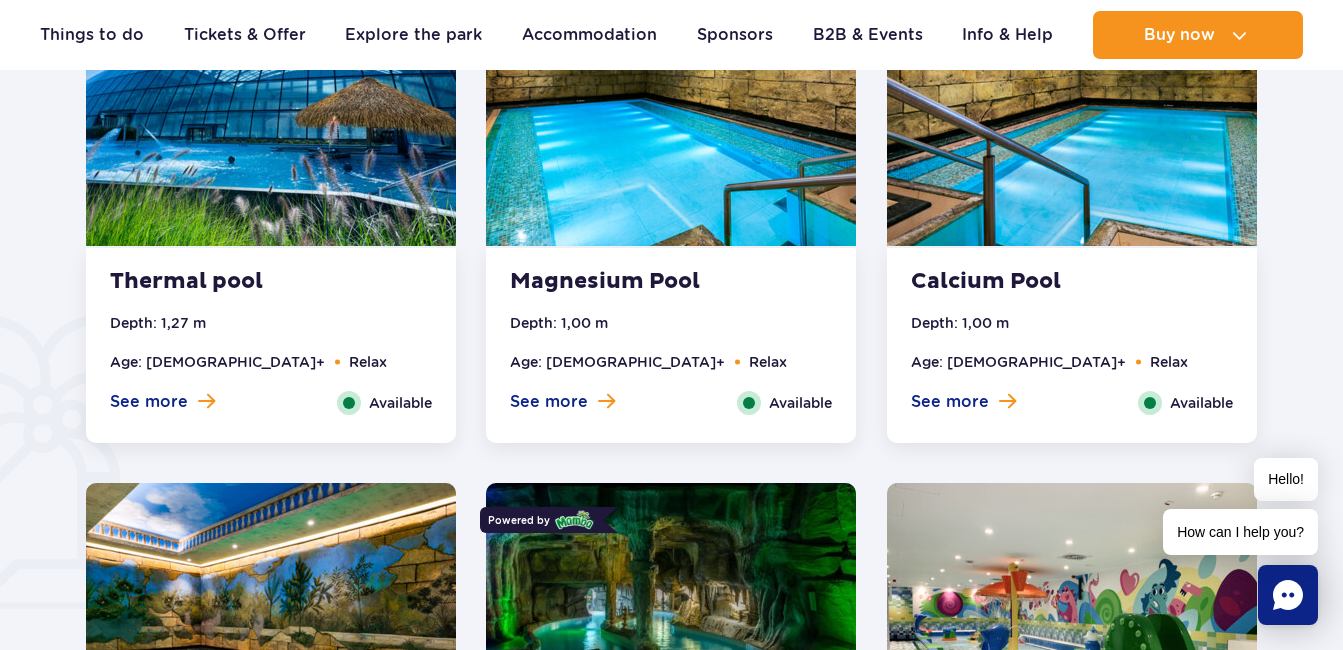 scroll, scrollTop: 1032, scrollLeft: 0, axis: vertical 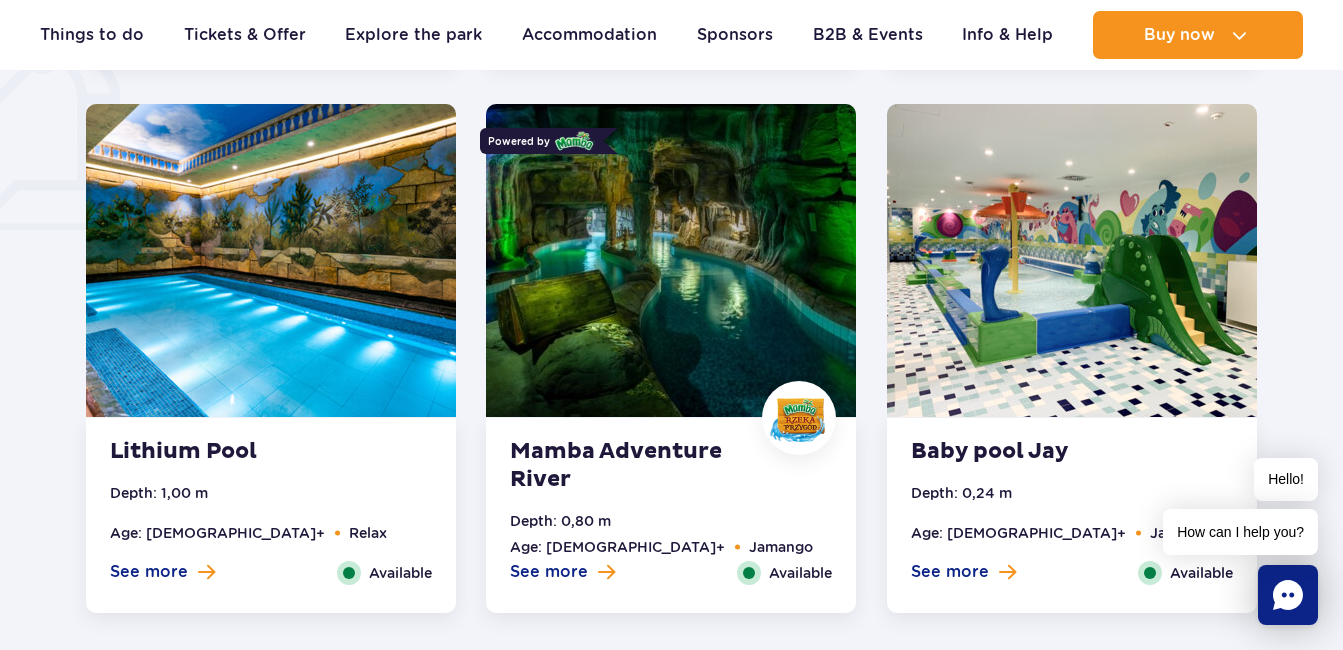 click at bounding box center (671, 260) 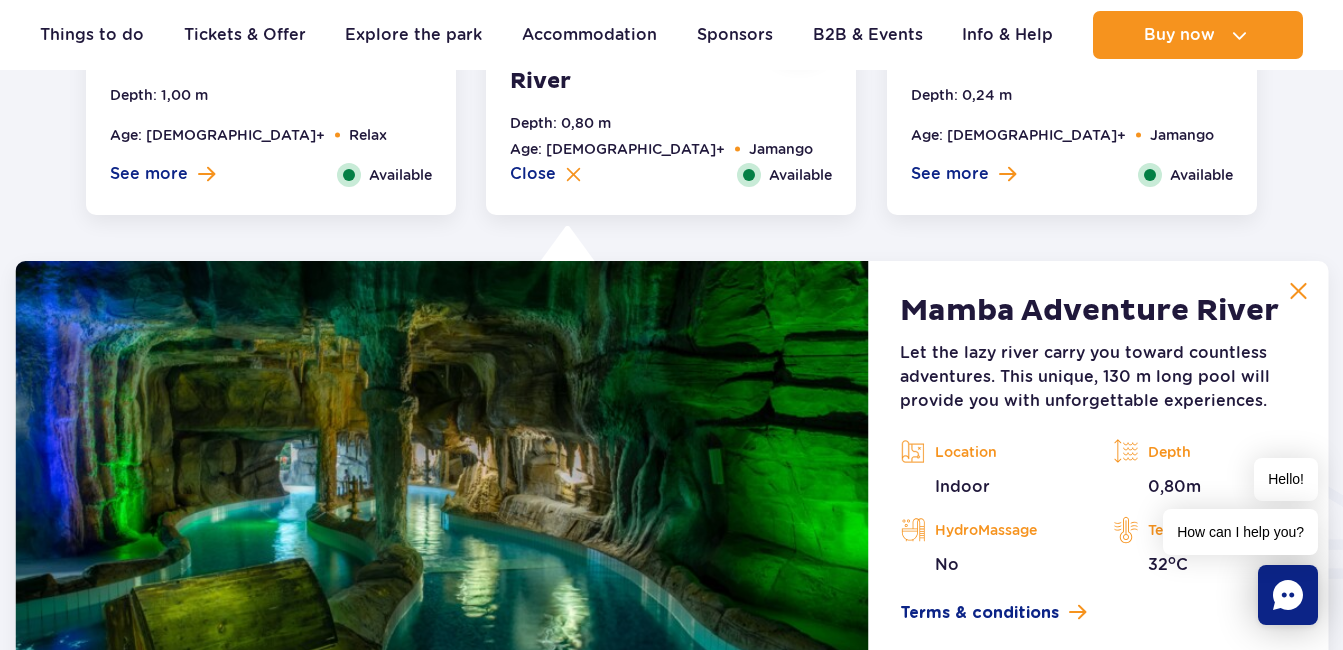 scroll, scrollTop: 2105, scrollLeft: 0, axis: vertical 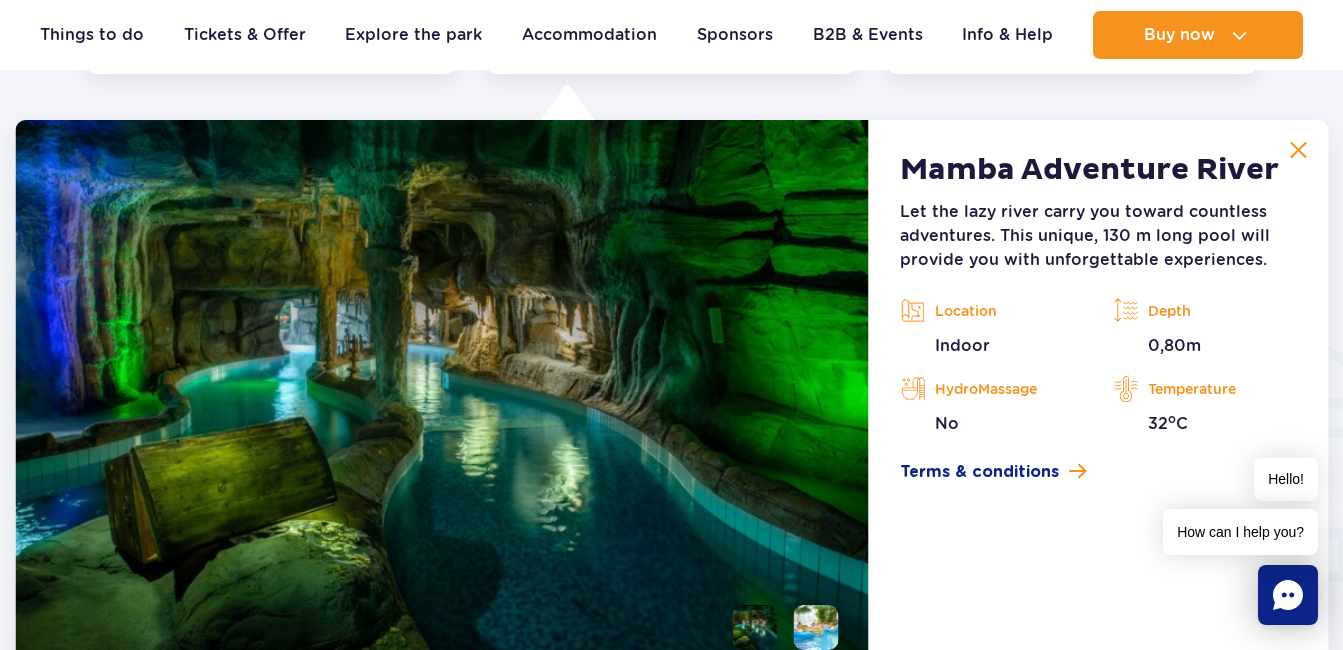 click at bounding box center (441, 400) 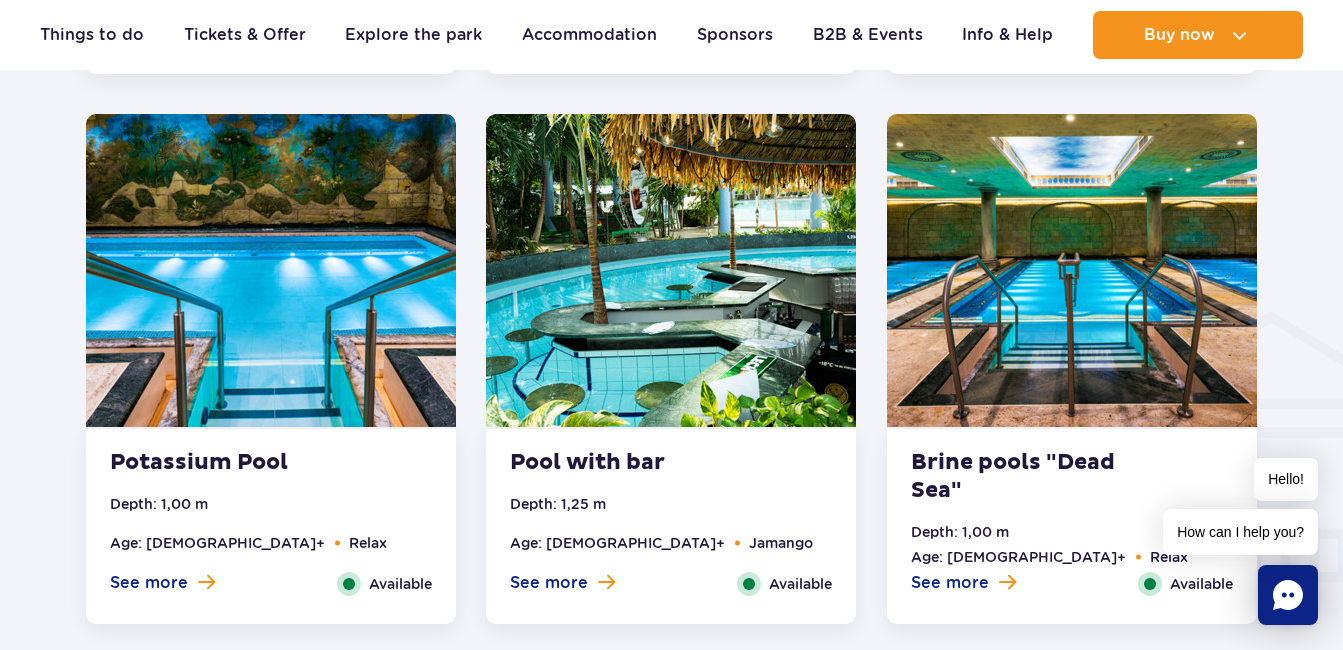 click at bounding box center [671, 270] 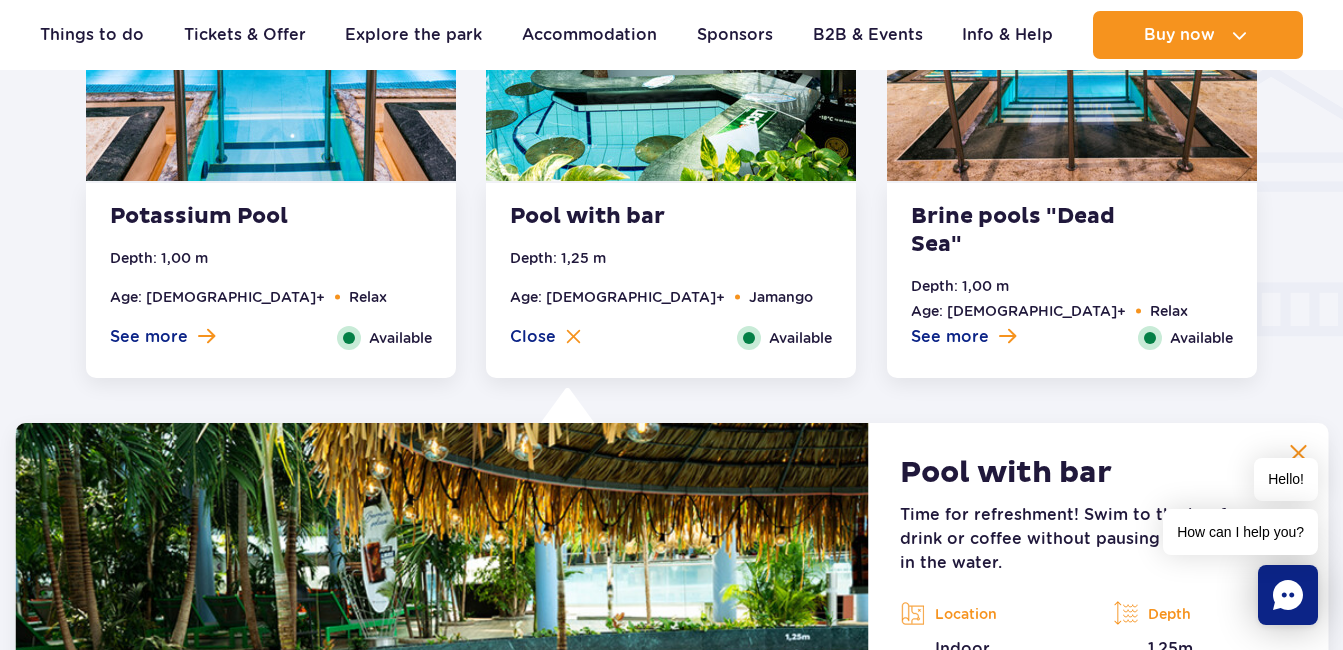 scroll, scrollTop: 2654, scrollLeft: 0, axis: vertical 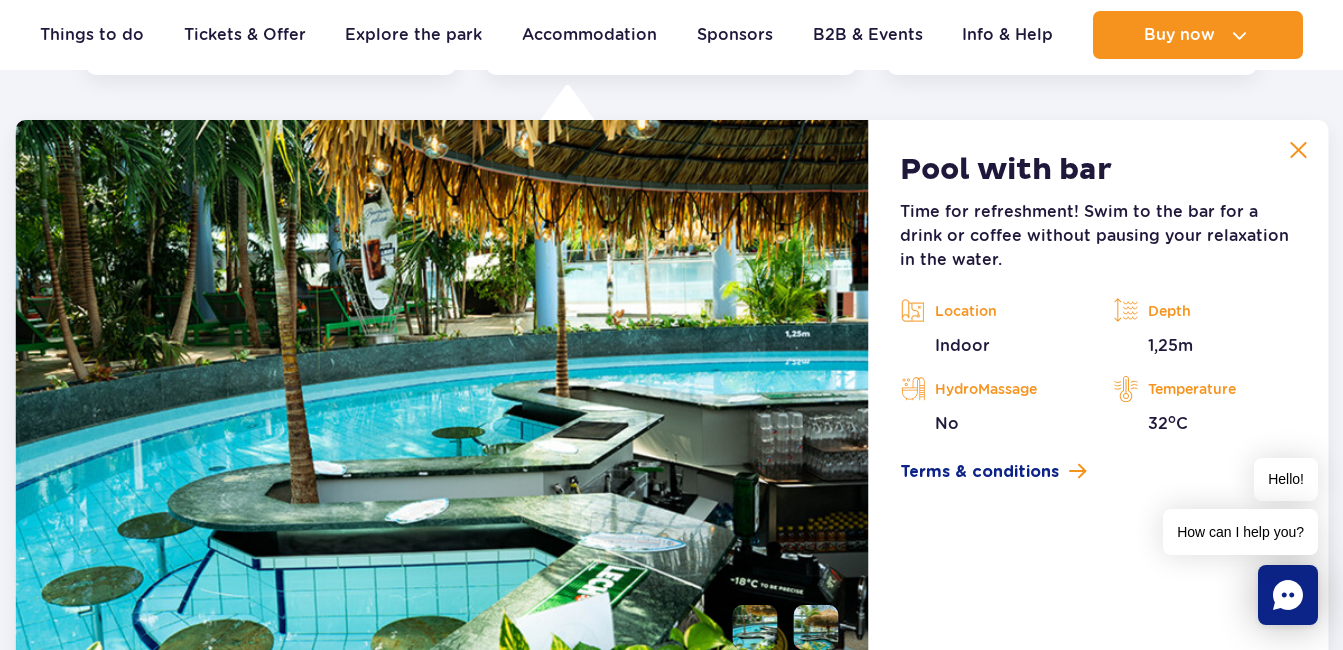 click at bounding box center [1298, 150] 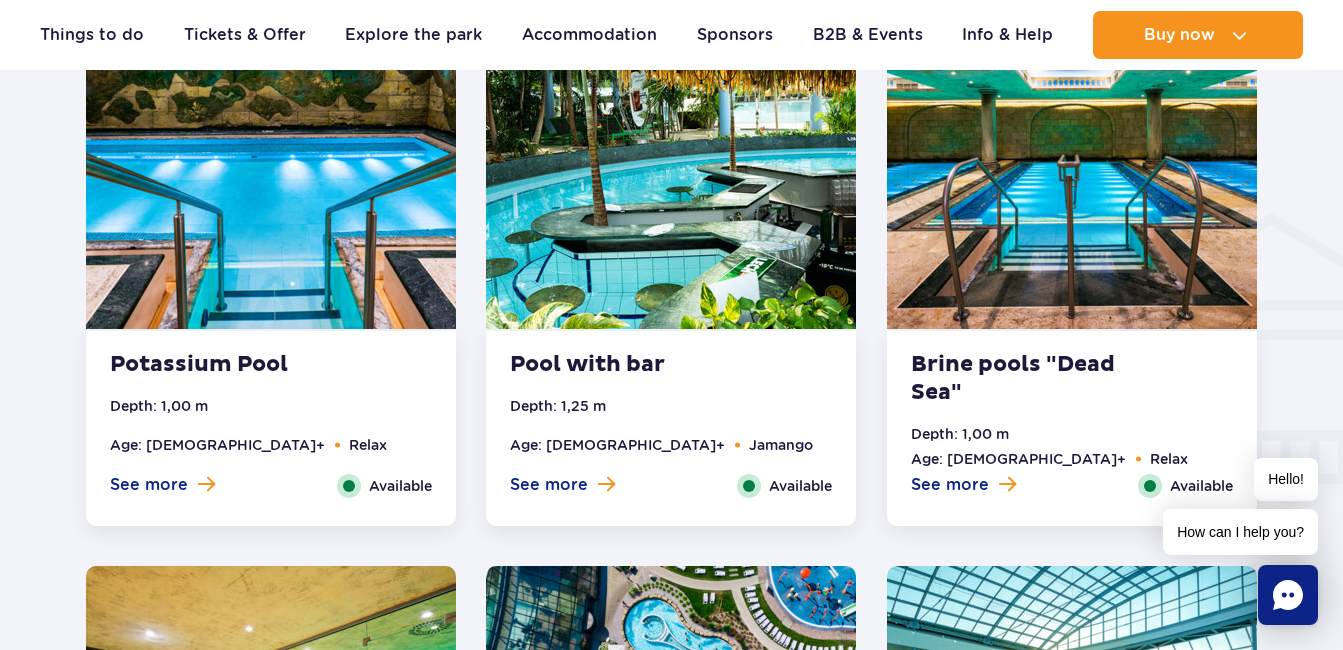 scroll, scrollTop: 2096, scrollLeft: 0, axis: vertical 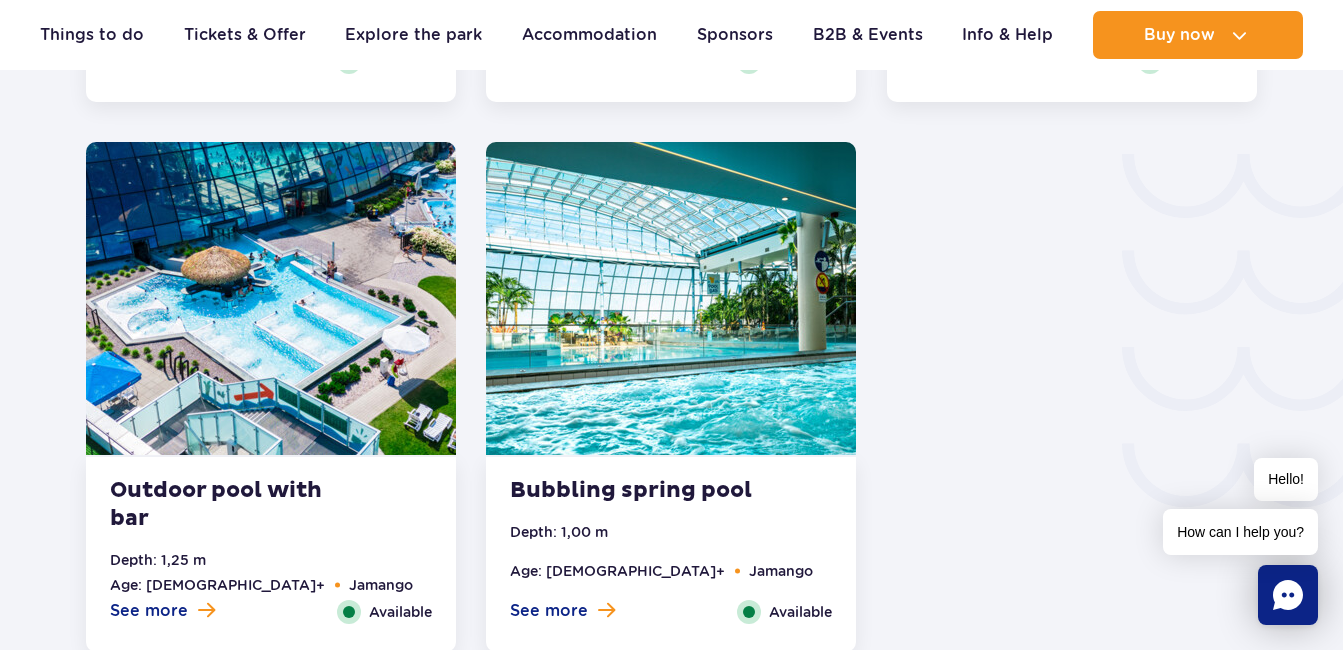 click at bounding box center [671, 298] 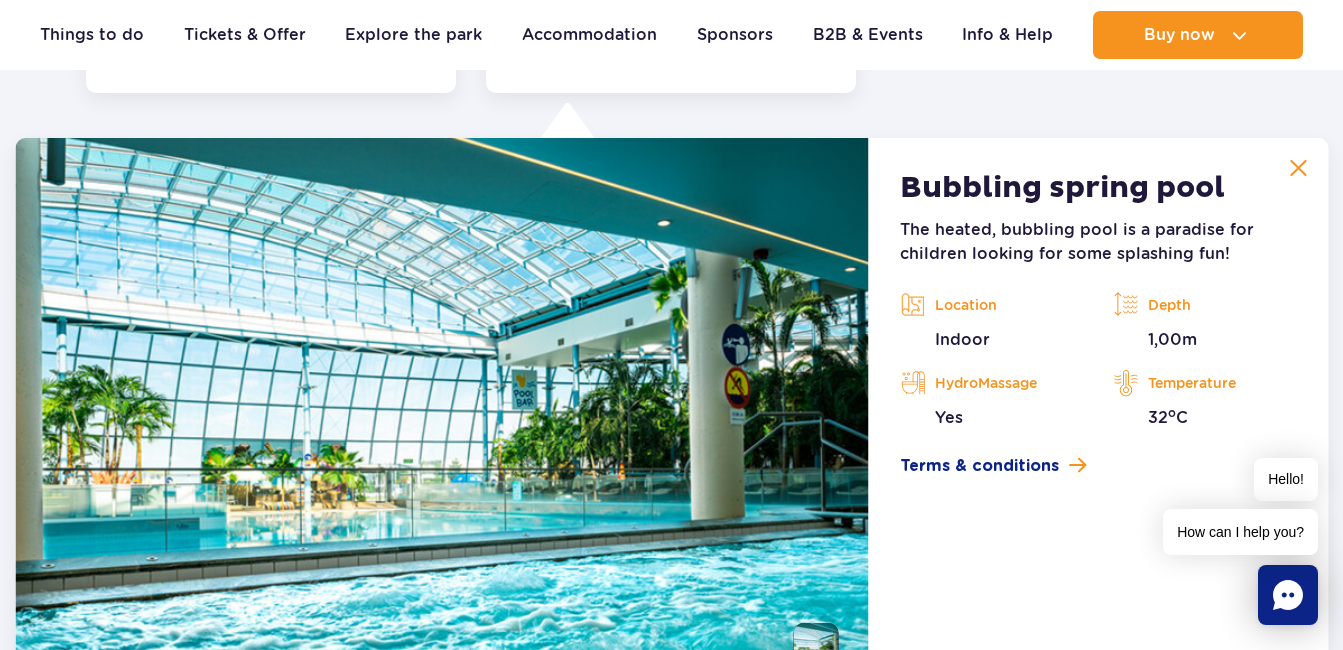 scroll, scrollTop: 3753, scrollLeft: 0, axis: vertical 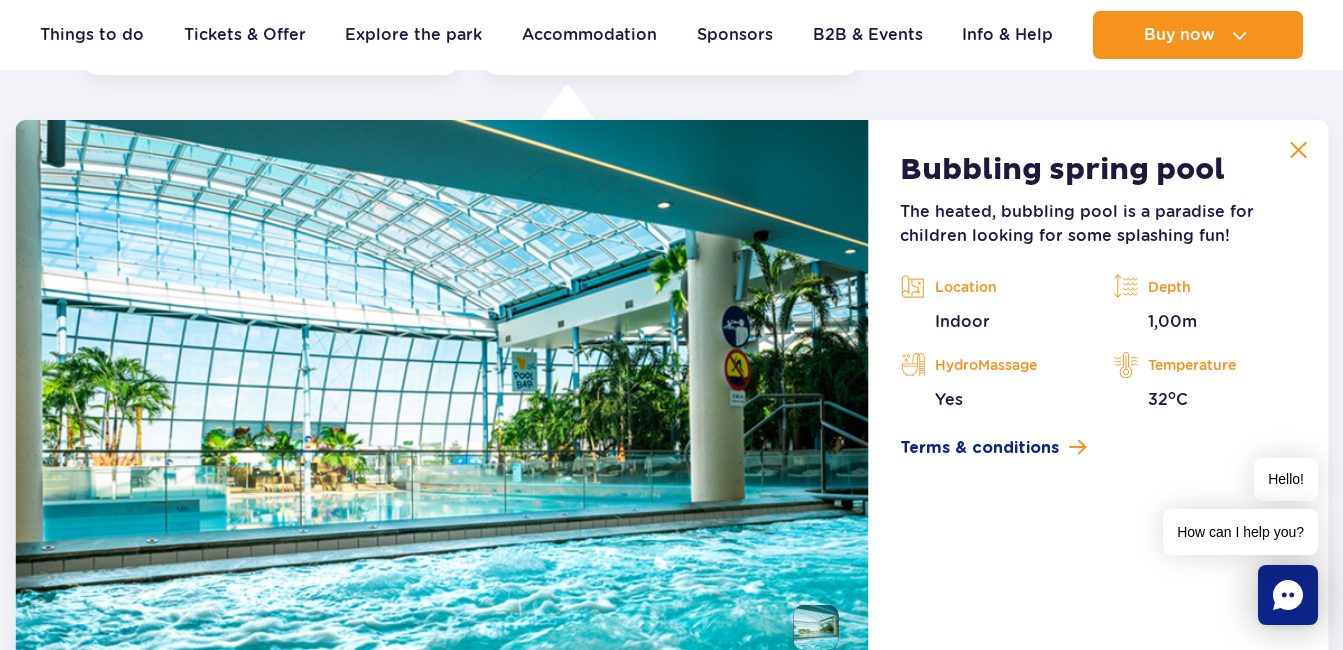 click at bounding box center (1298, 150) 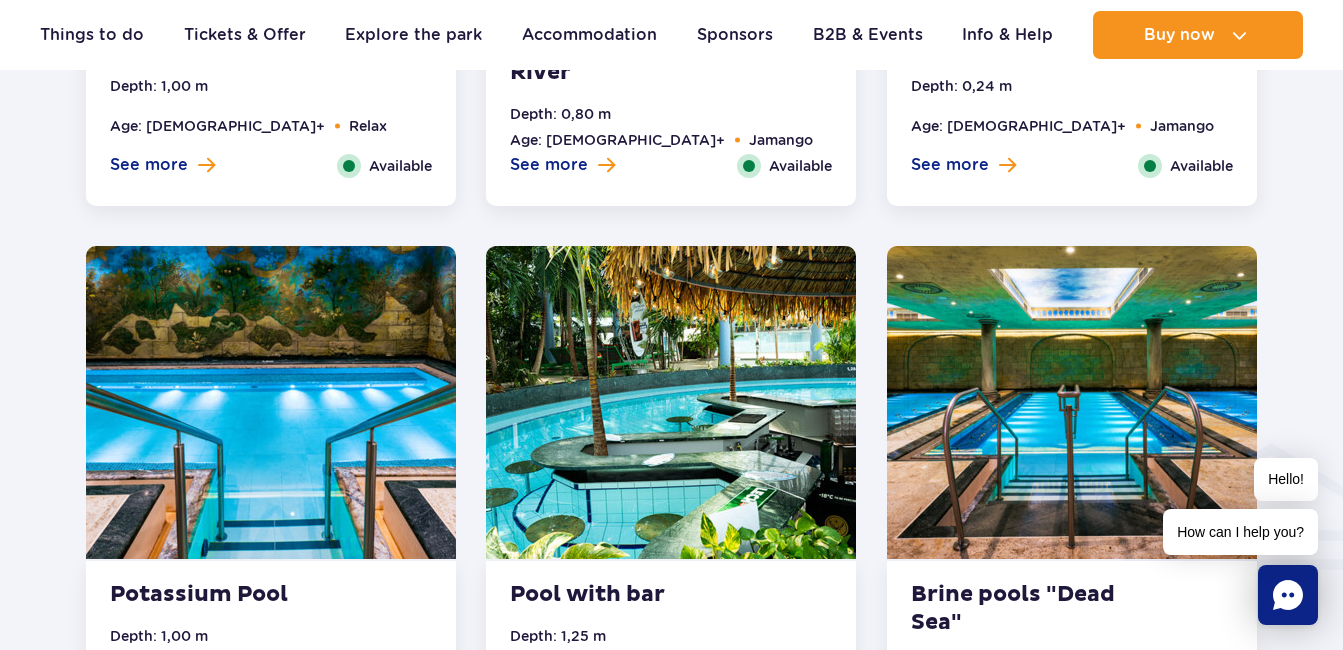 scroll, scrollTop: 1961, scrollLeft: 0, axis: vertical 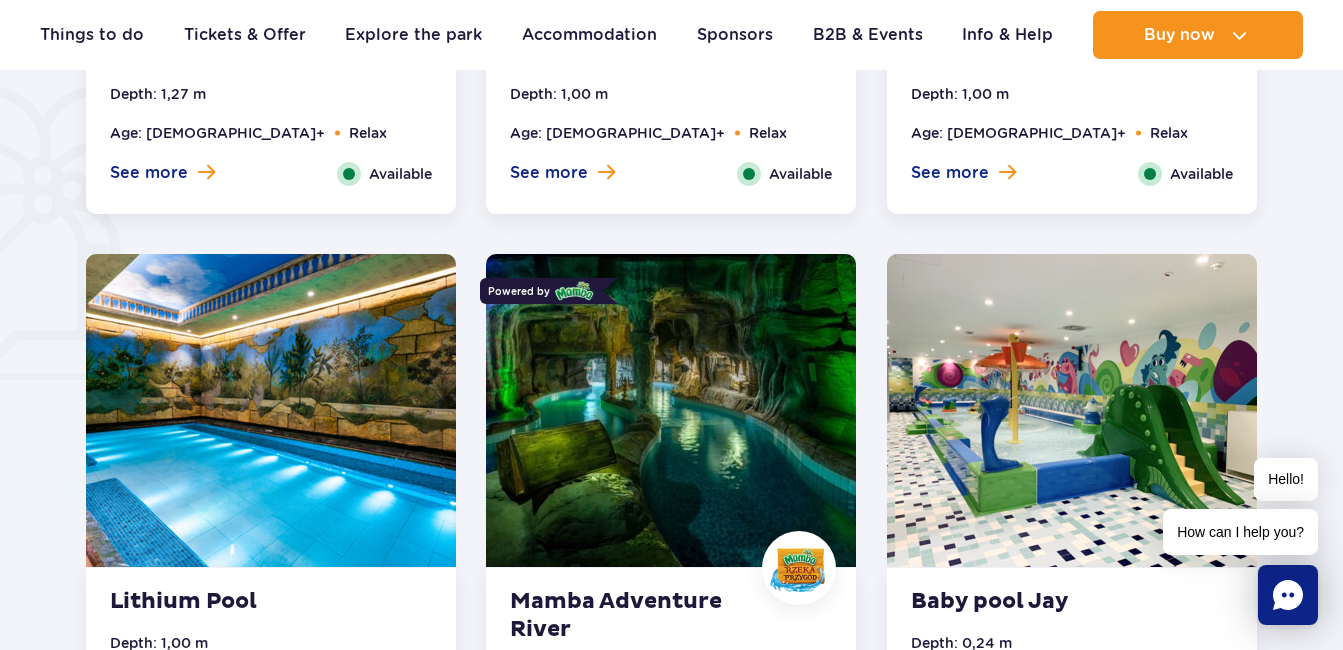 click at bounding box center [671, 410] 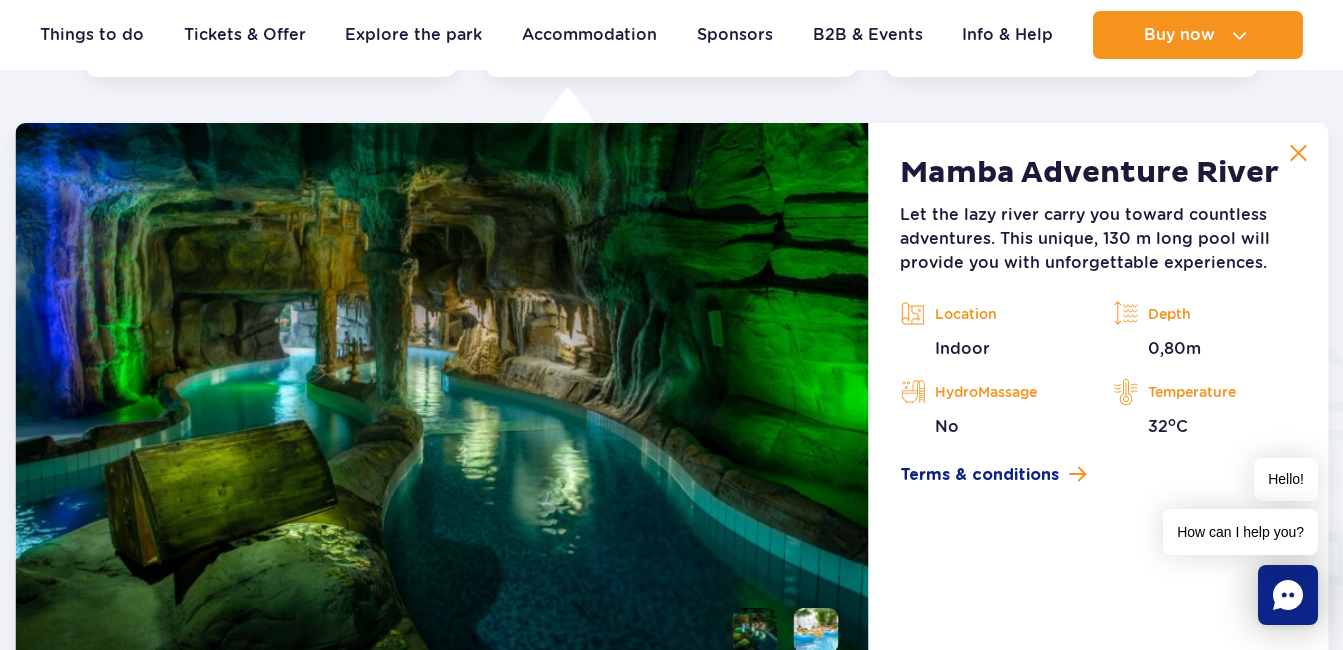 scroll, scrollTop: 2105, scrollLeft: 0, axis: vertical 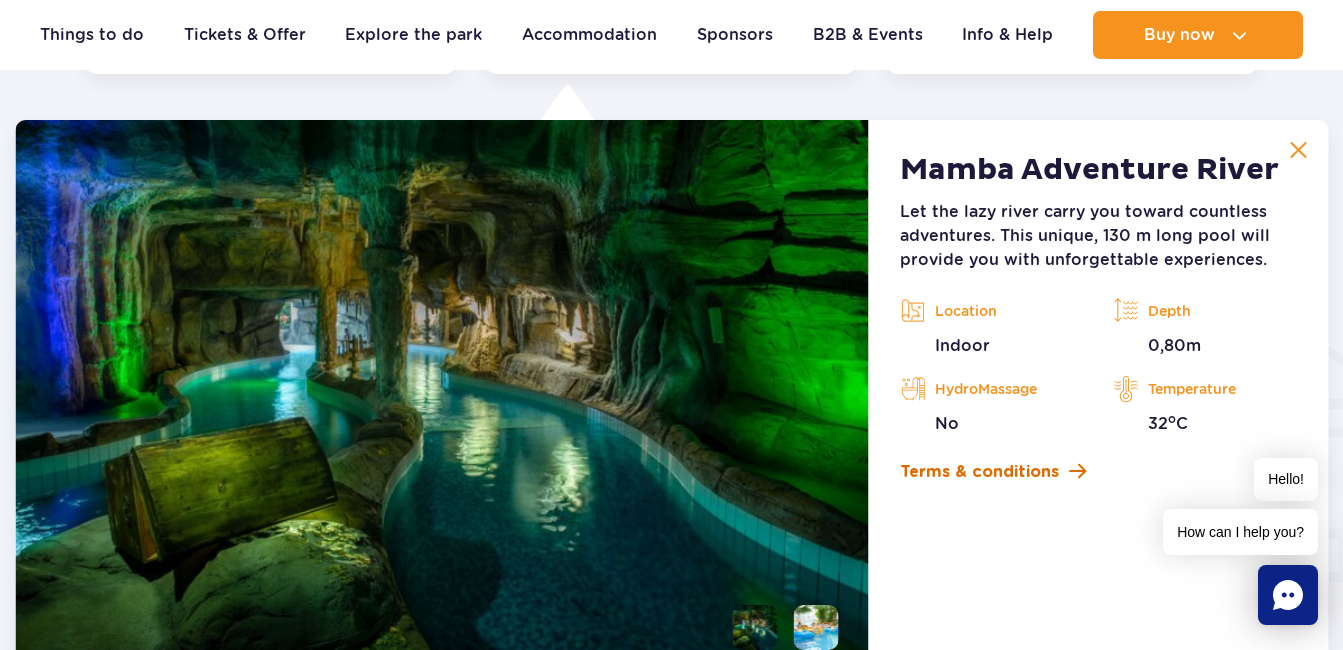 click on "Terms & conditions" at bounding box center (979, 472) 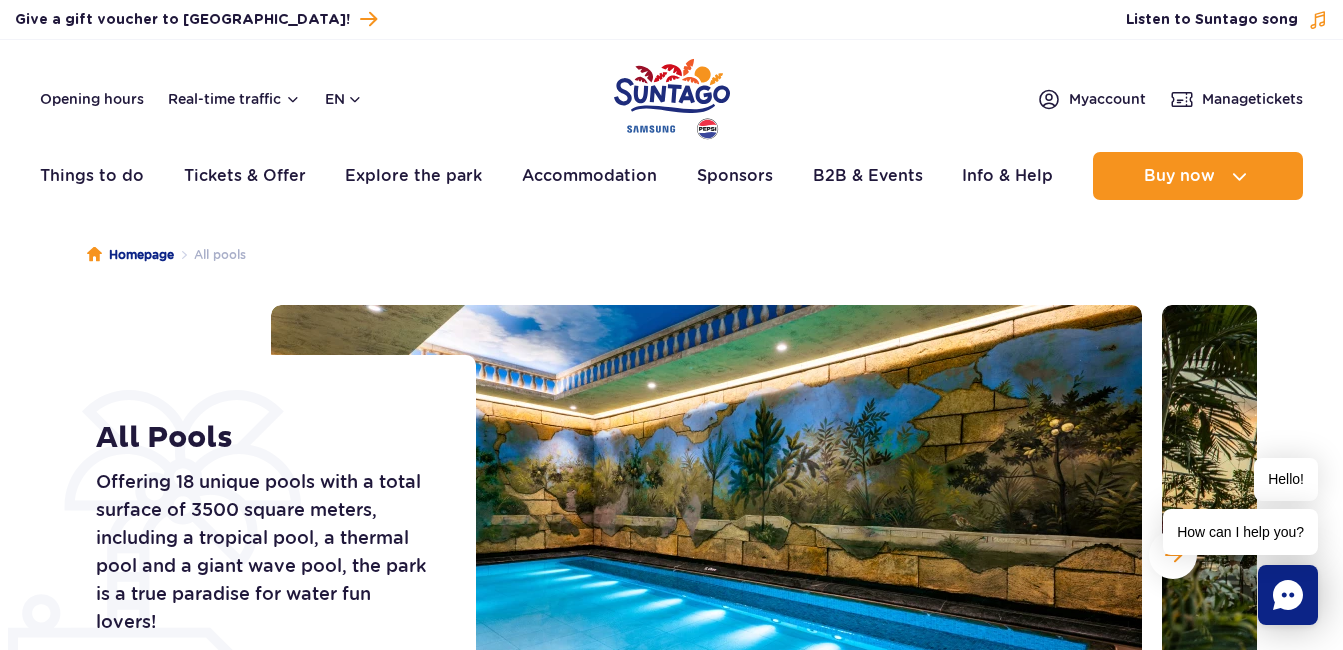 scroll, scrollTop: 0, scrollLeft: 0, axis: both 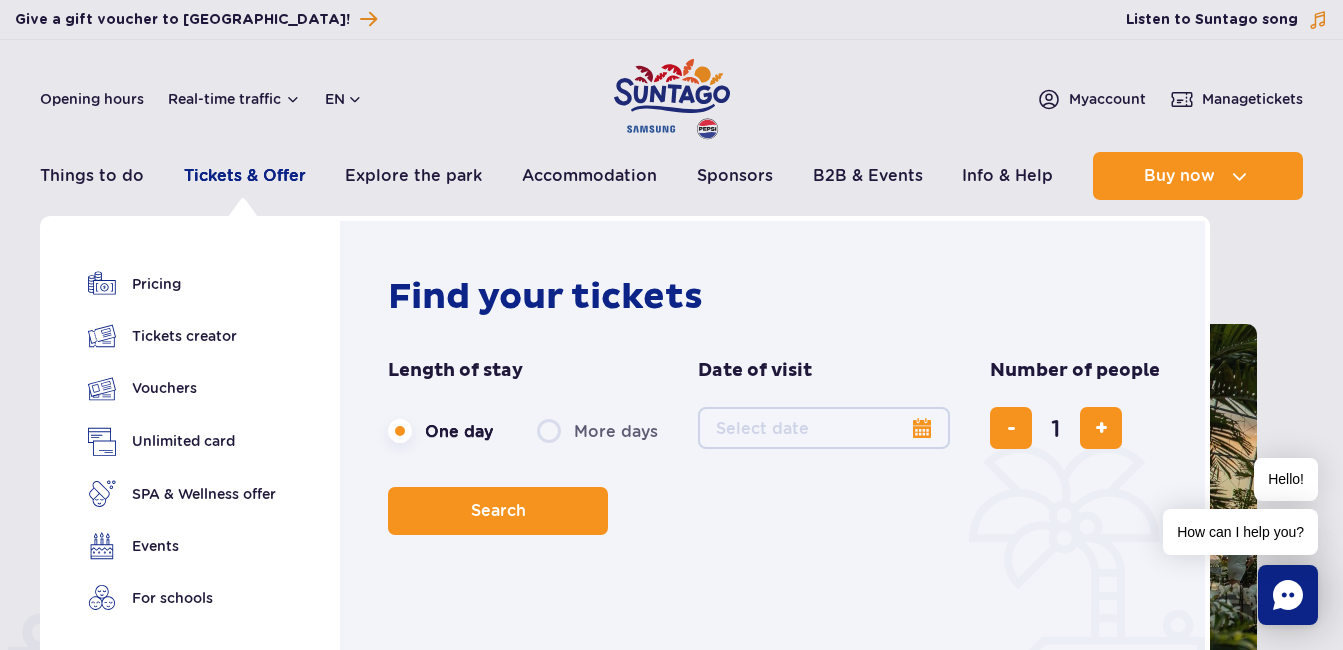 click on "Tickets & Offer" at bounding box center [245, 176] 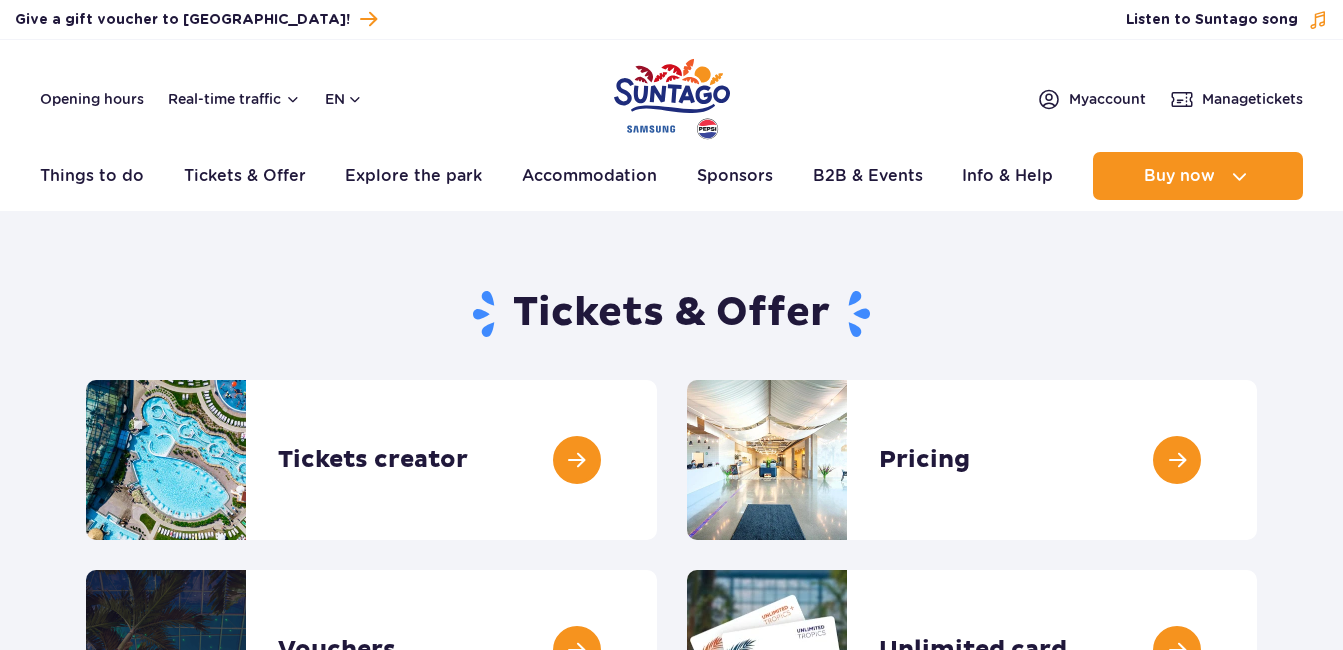 scroll, scrollTop: 0, scrollLeft: 0, axis: both 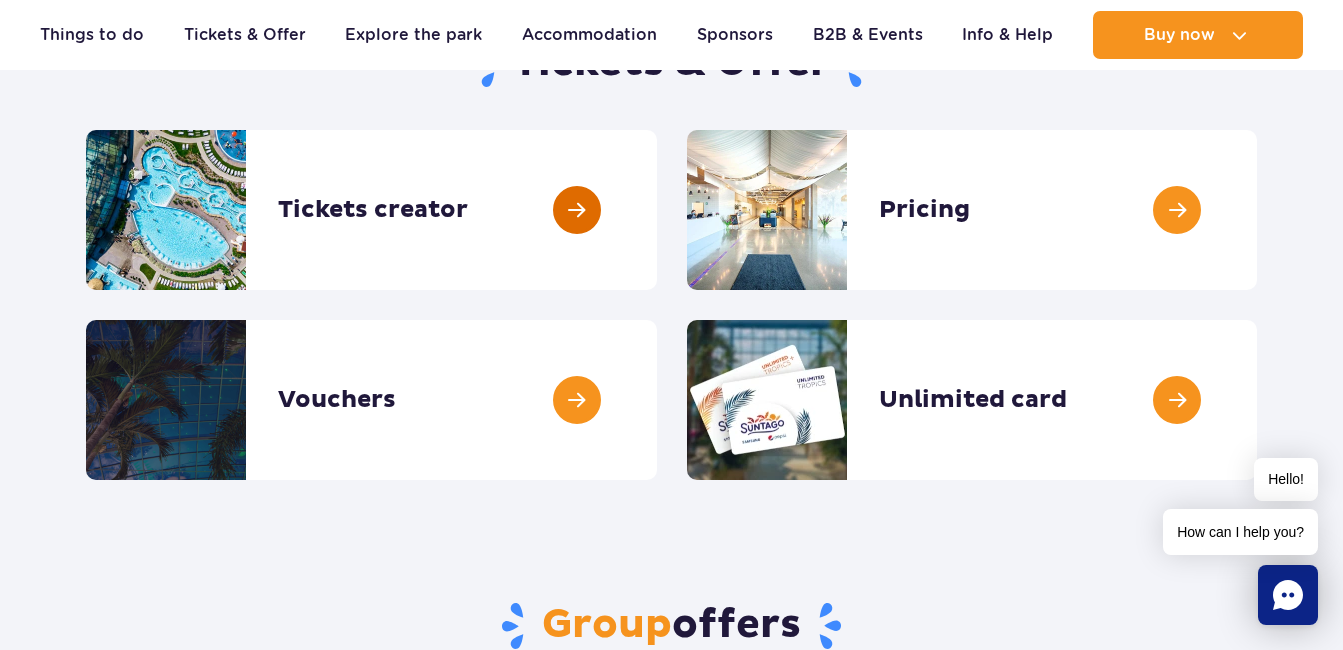 click at bounding box center (657, 210) 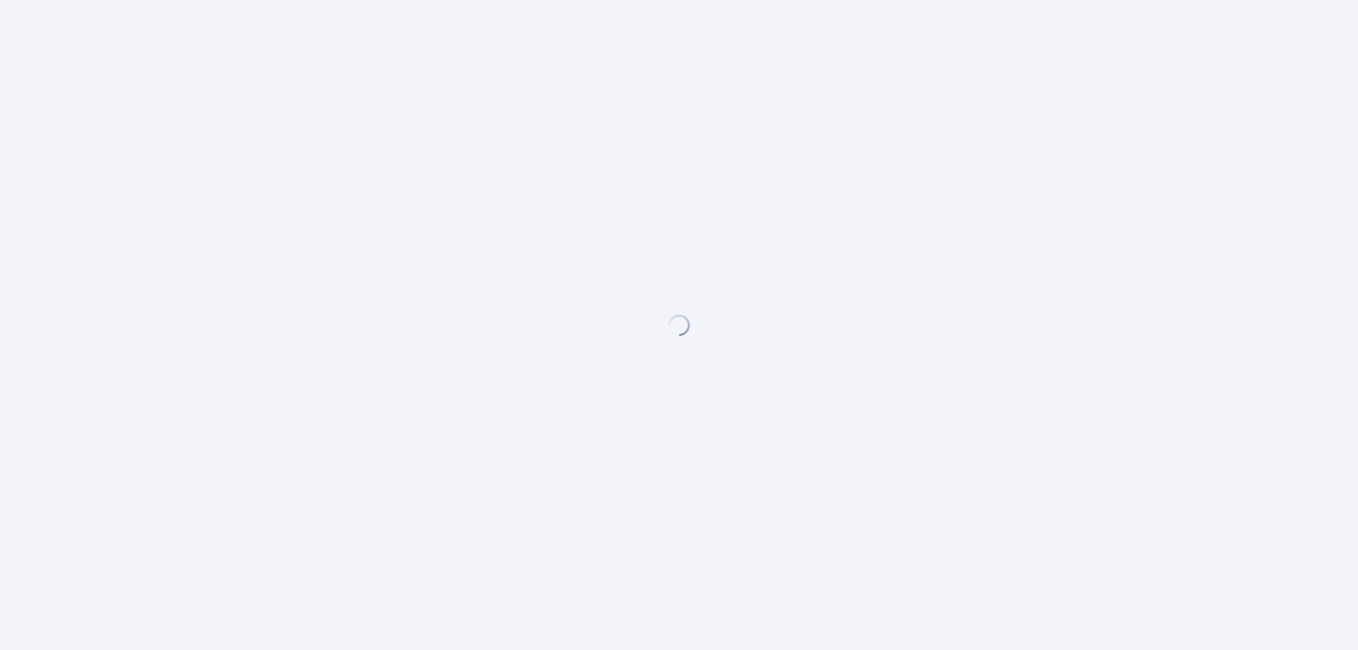 scroll, scrollTop: 0, scrollLeft: 0, axis: both 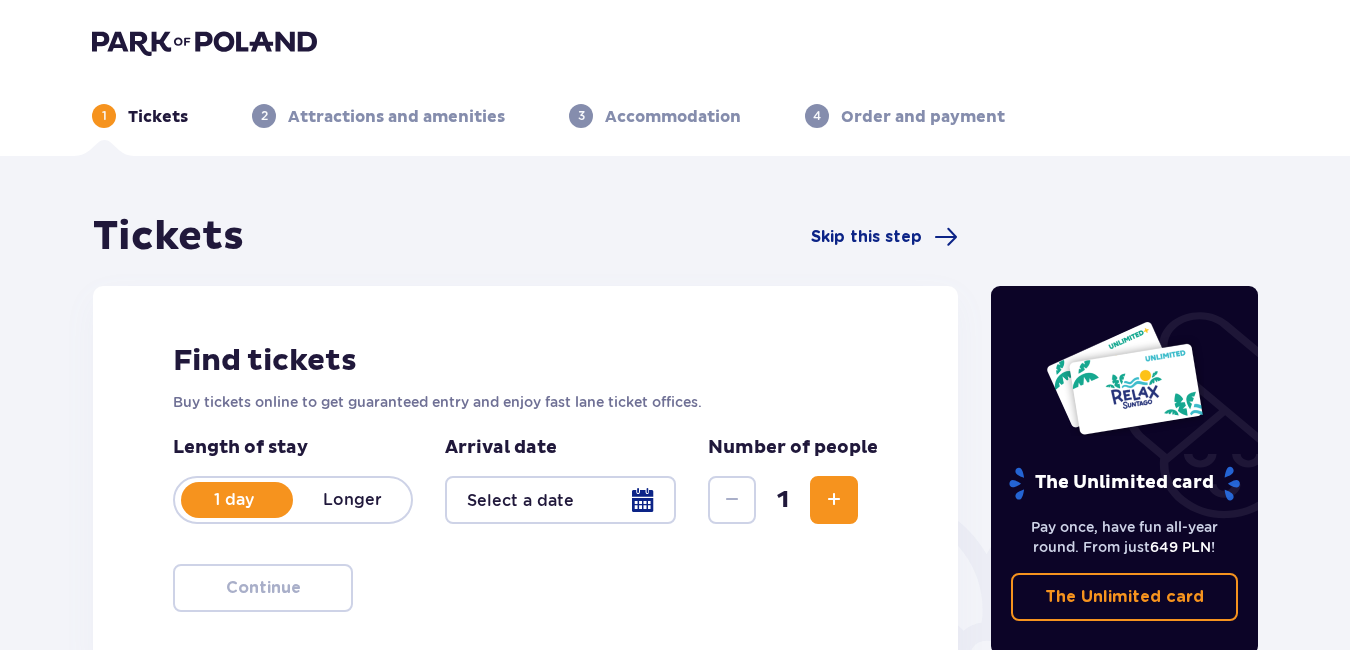 click on "Longer" at bounding box center [352, 500] 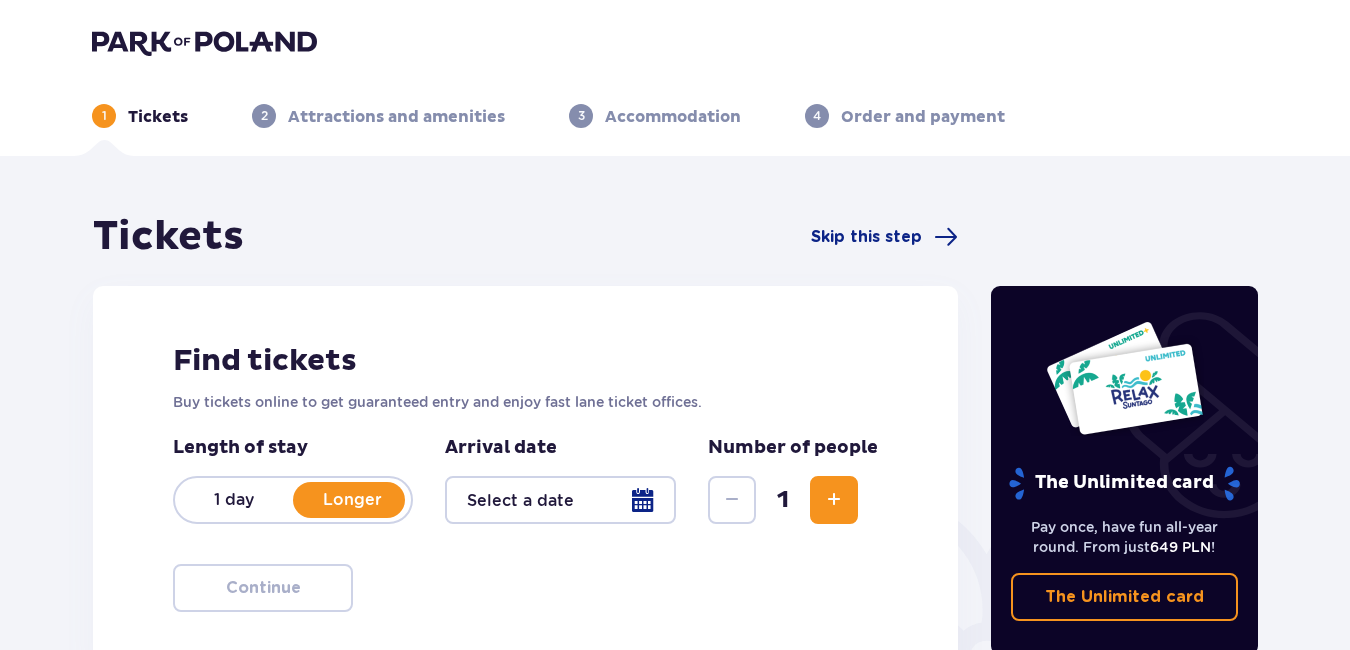 click on "1 day" at bounding box center (234, 500) 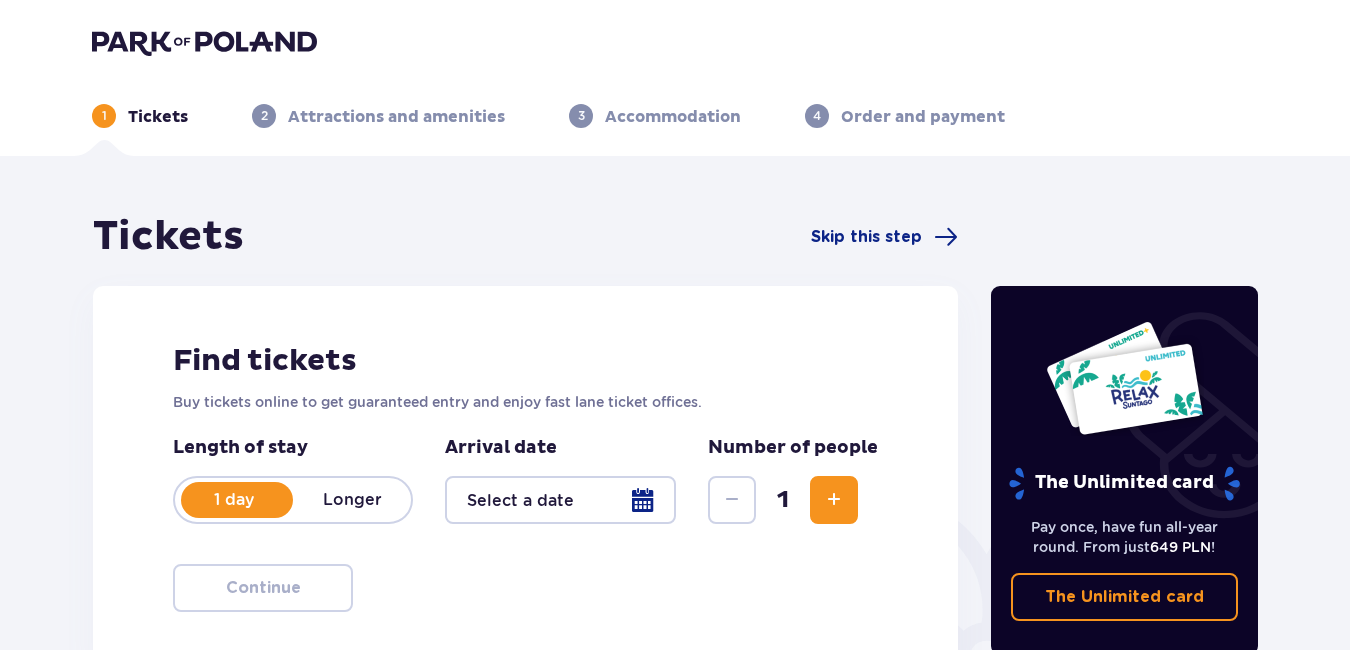 click at bounding box center (560, 500) 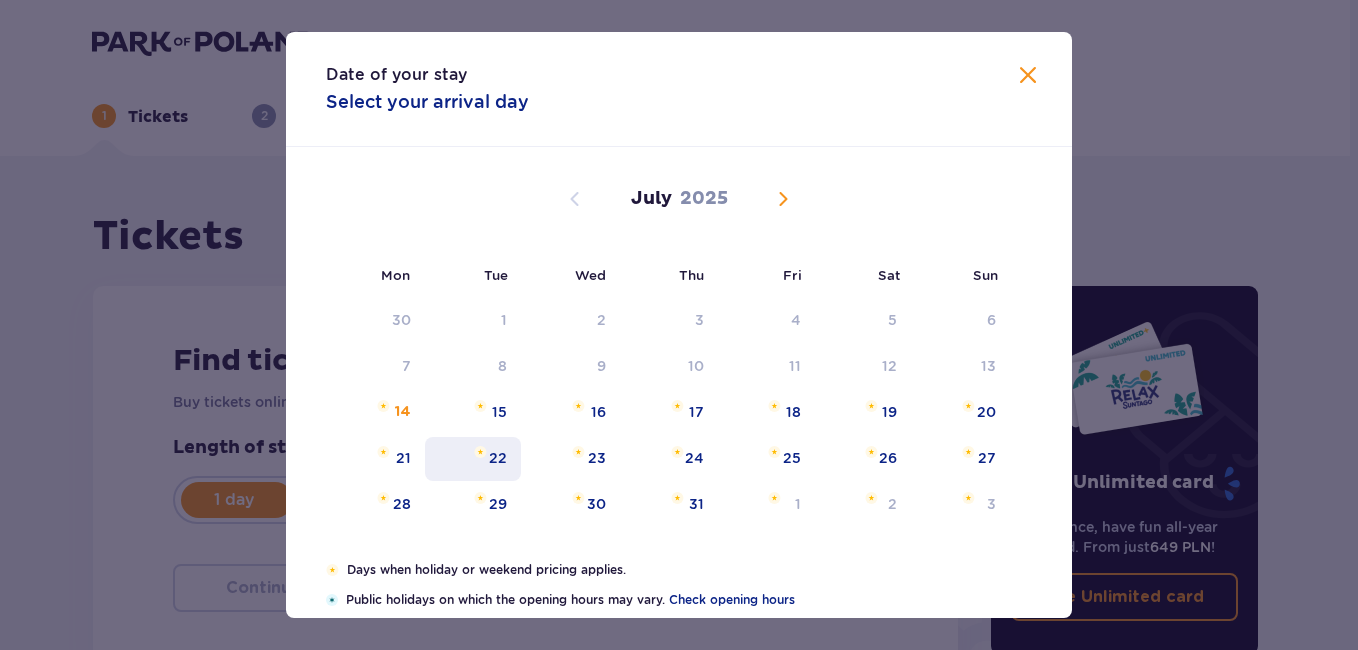 click on "21" at bounding box center [403, 458] 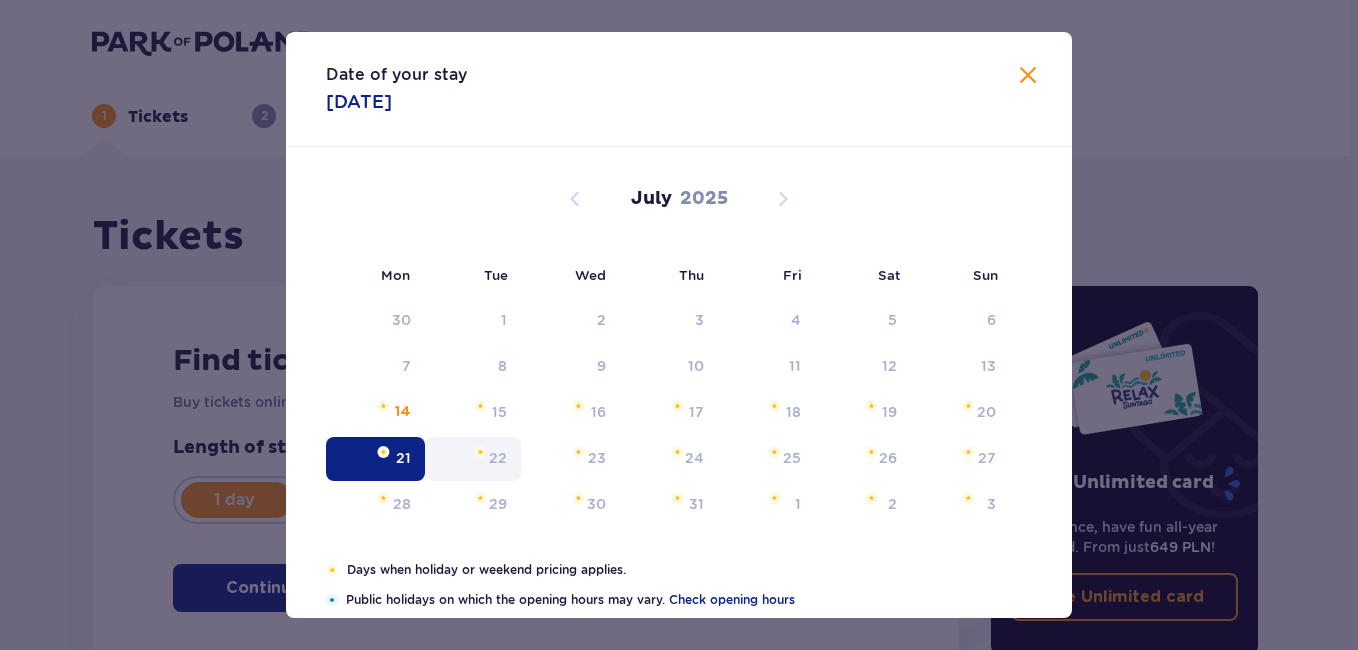 click on "22" at bounding box center [498, 458] 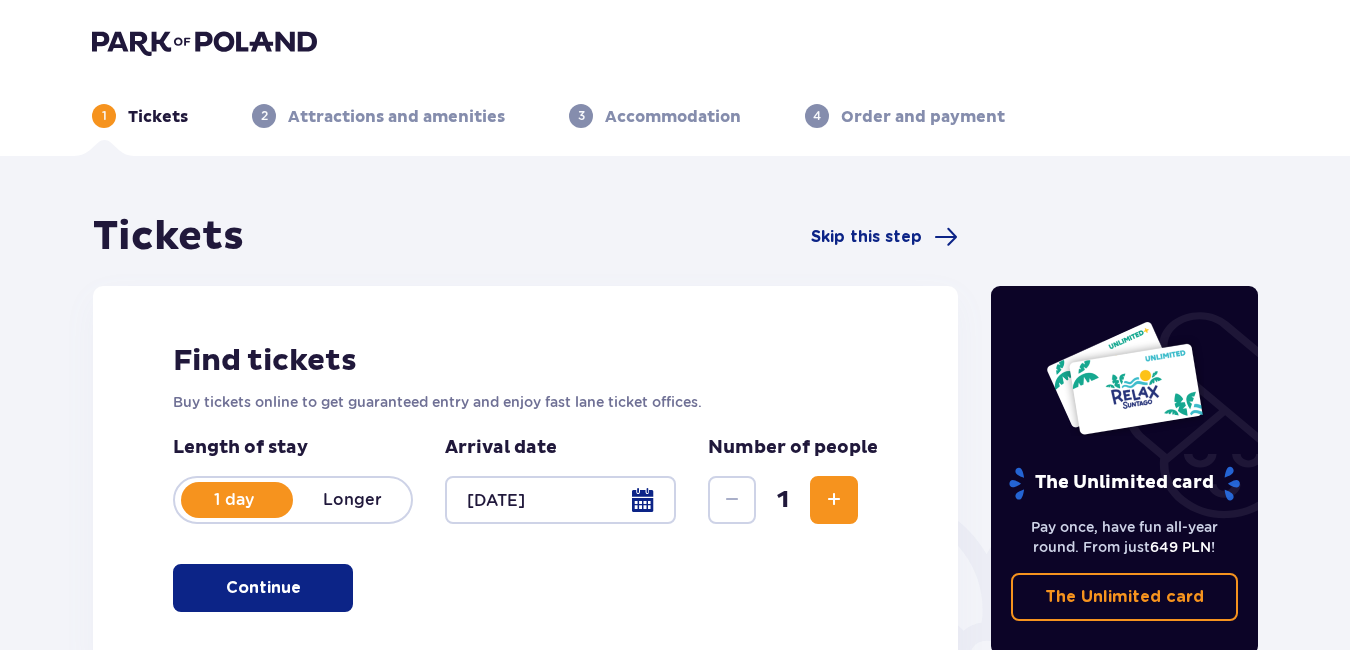 click on "Continue" at bounding box center (263, 588) 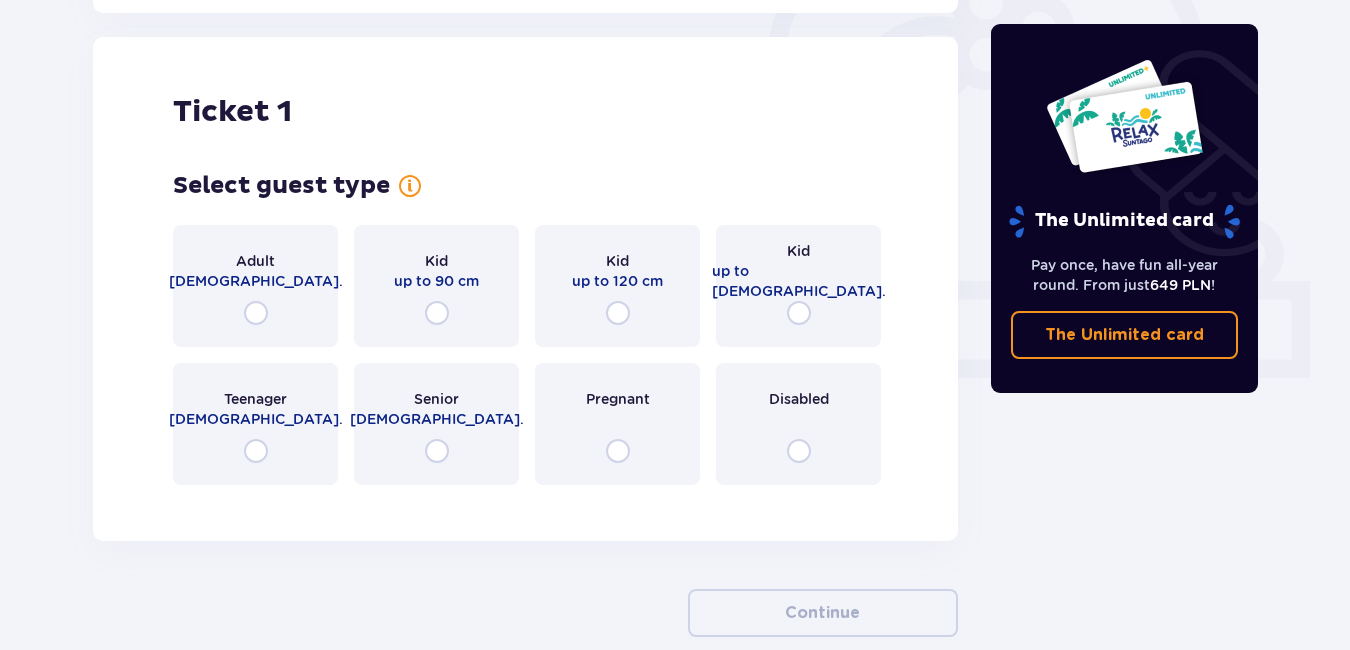 scroll, scrollTop: 668, scrollLeft: 0, axis: vertical 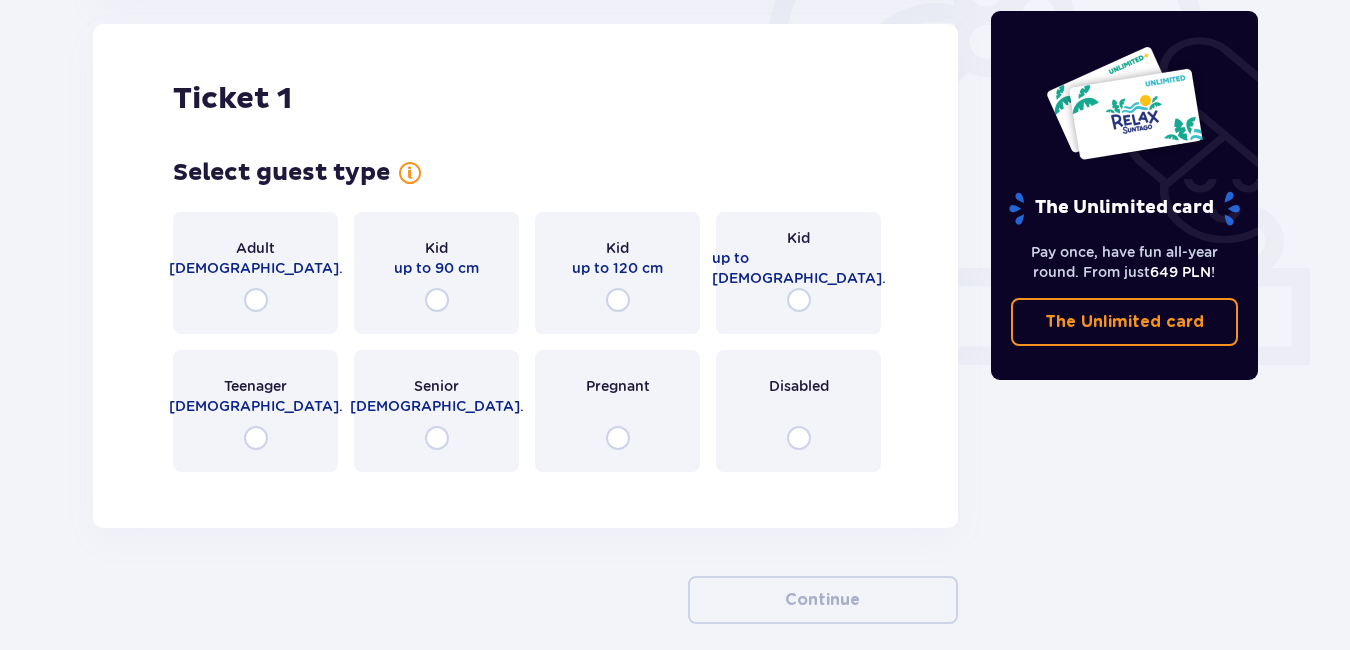 click on "Adult 18 - 65 y.o." at bounding box center (255, 273) 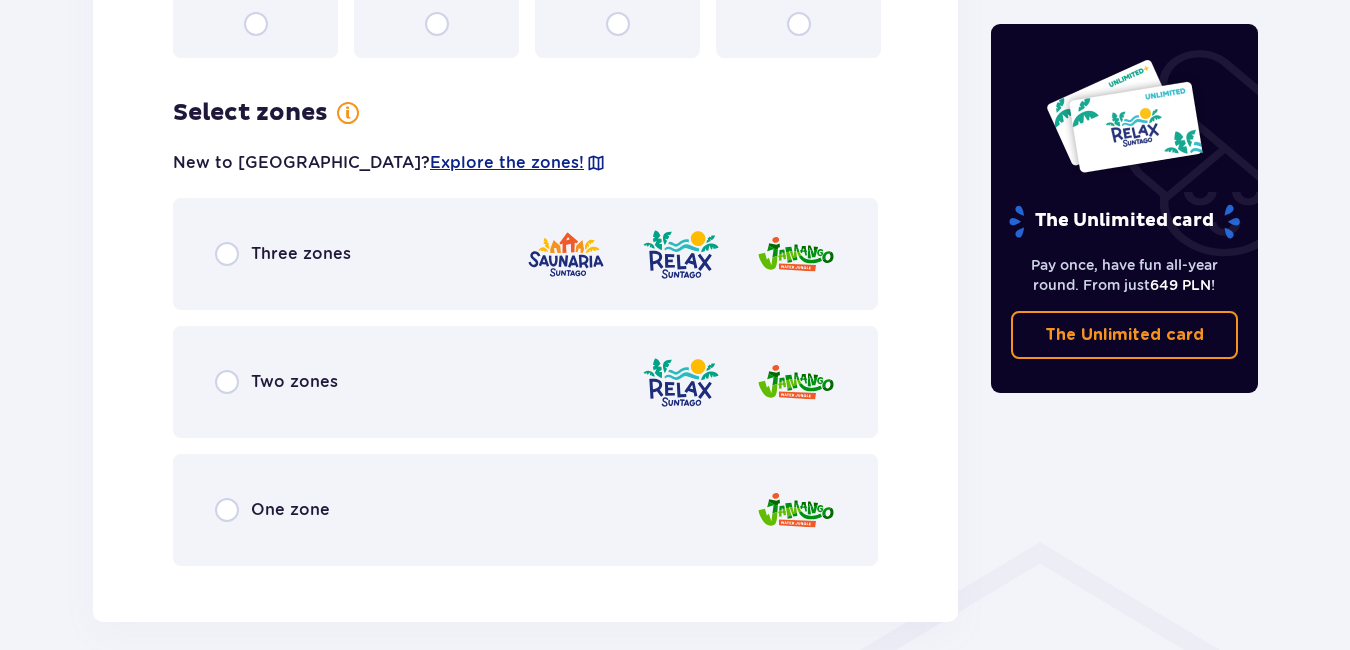 scroll, scrollTop: 1156, scrollLeft: 0, axis: vertical 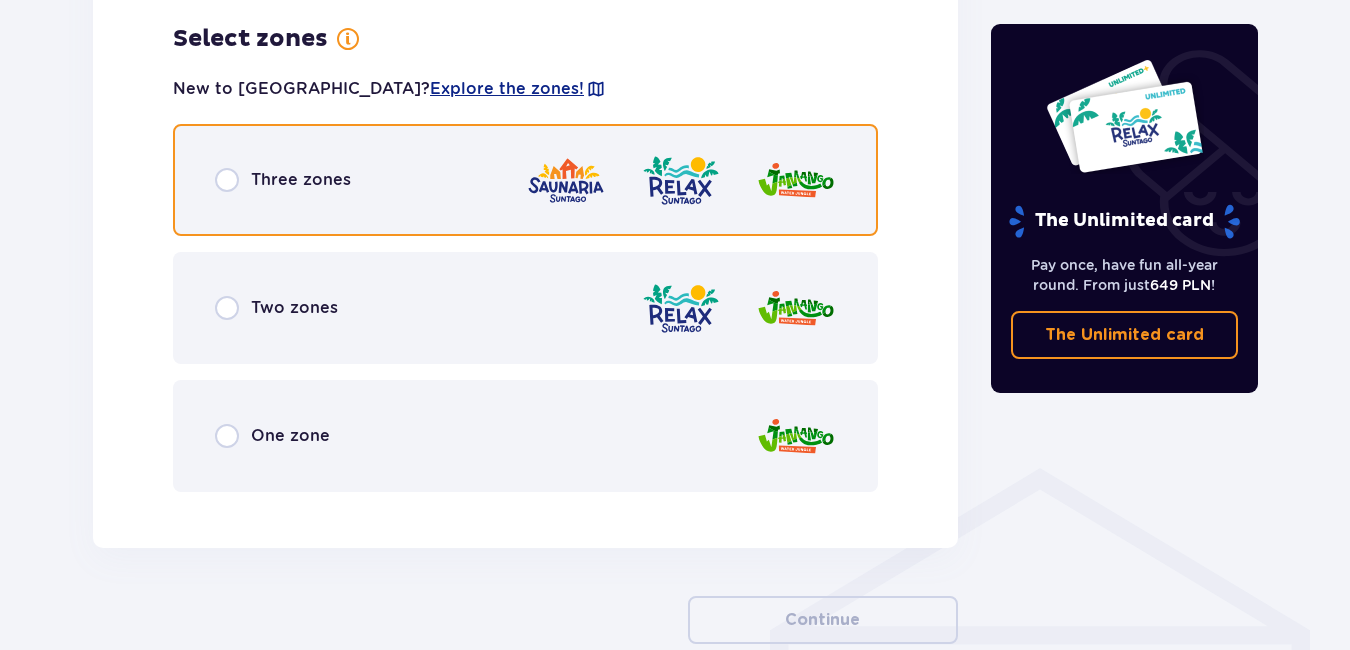 click at bounding box center [227, 180] 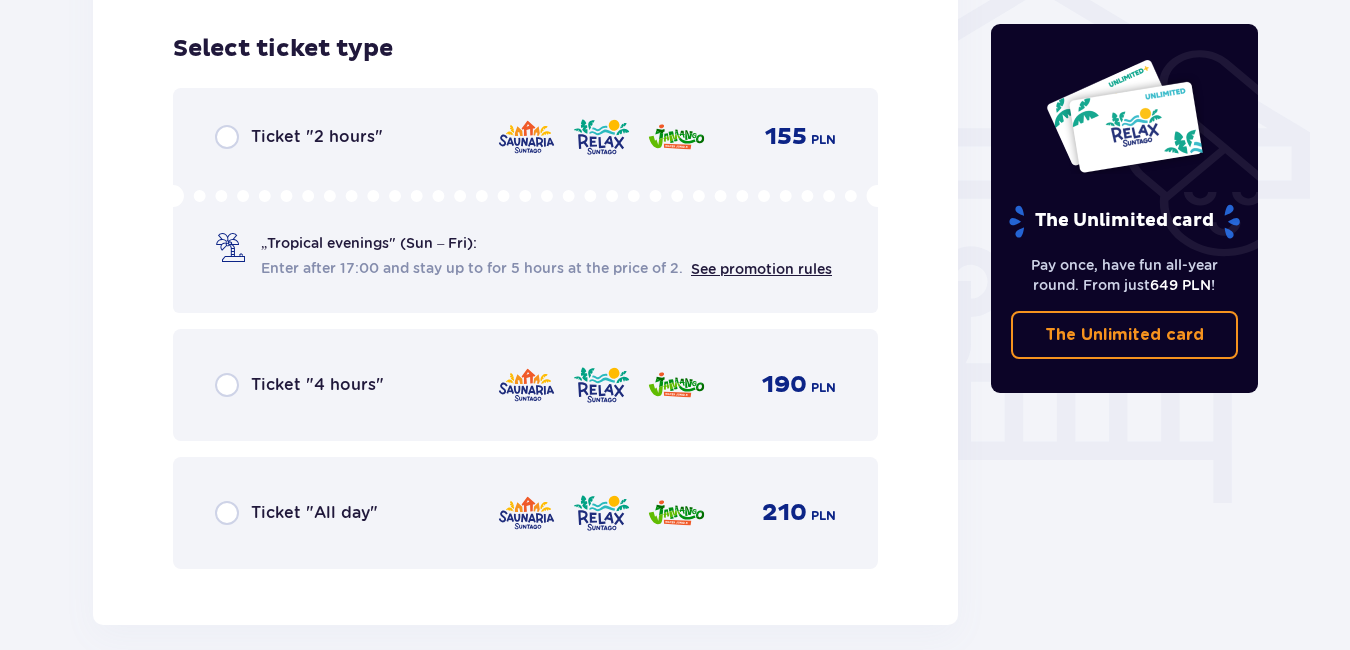 scroll, scrollTop: 1664, scrollLeft: 0, axis: vertical 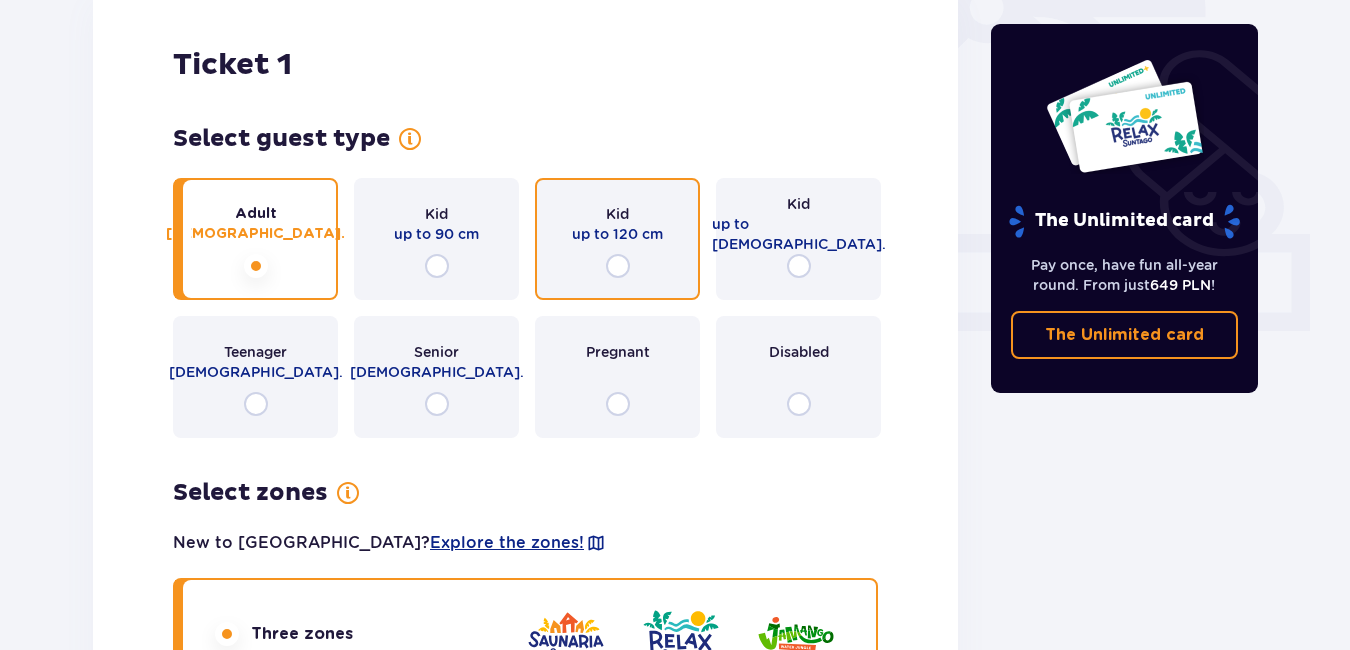 click at bounding box center [618, 266] 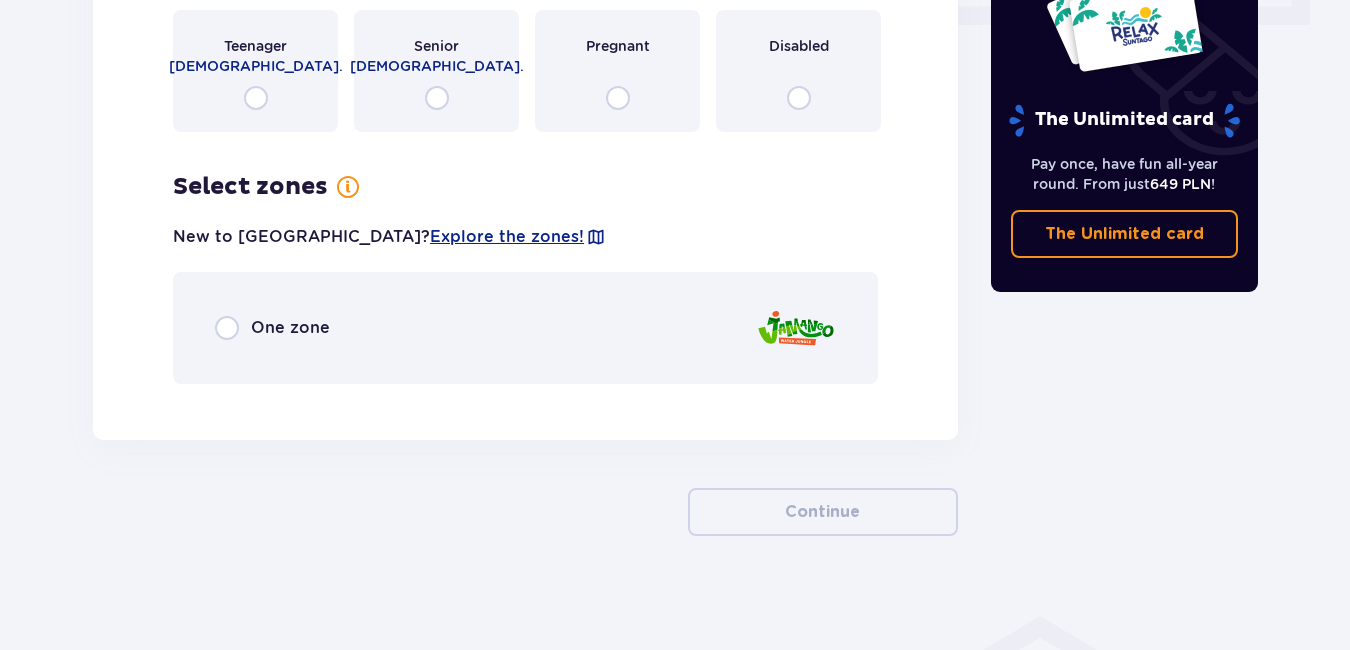 scroll, scrollTop: 1014, scrollLeft: 0, axis: vertical 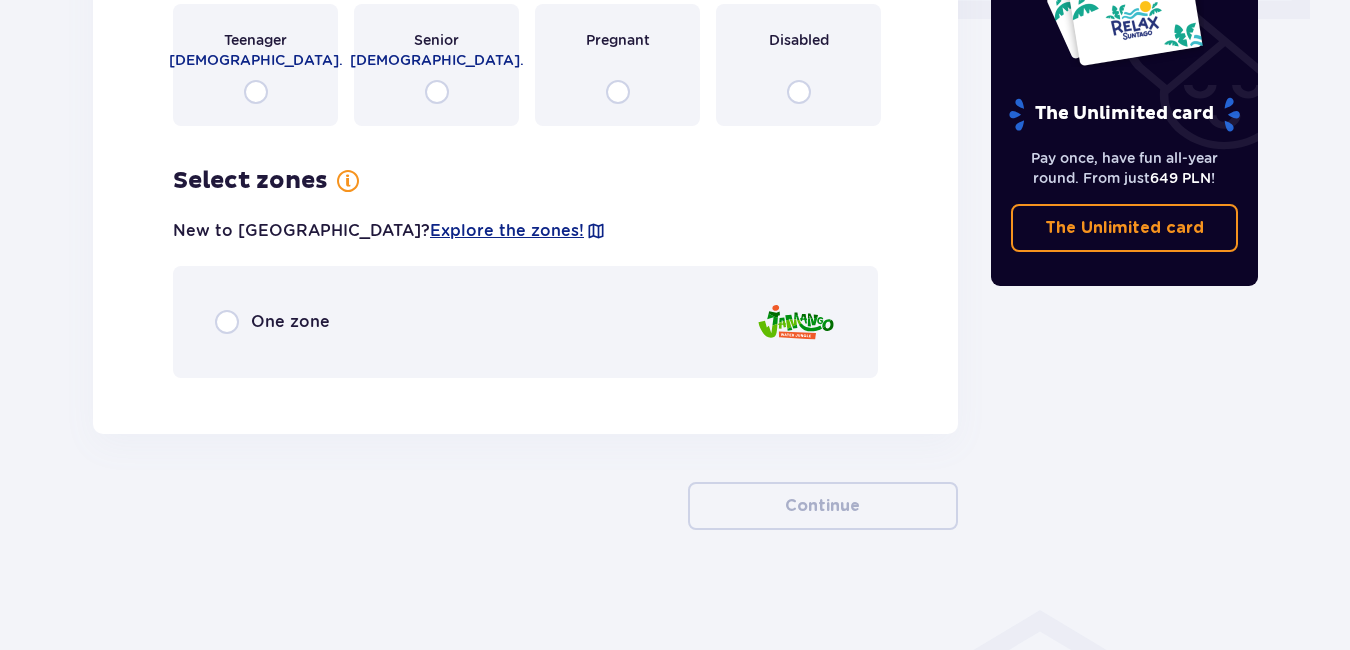 drag, startPoint x: 1349, startPoint y: 441, endPoint x: 1361, endPoint y: 284, distance: 157.45793 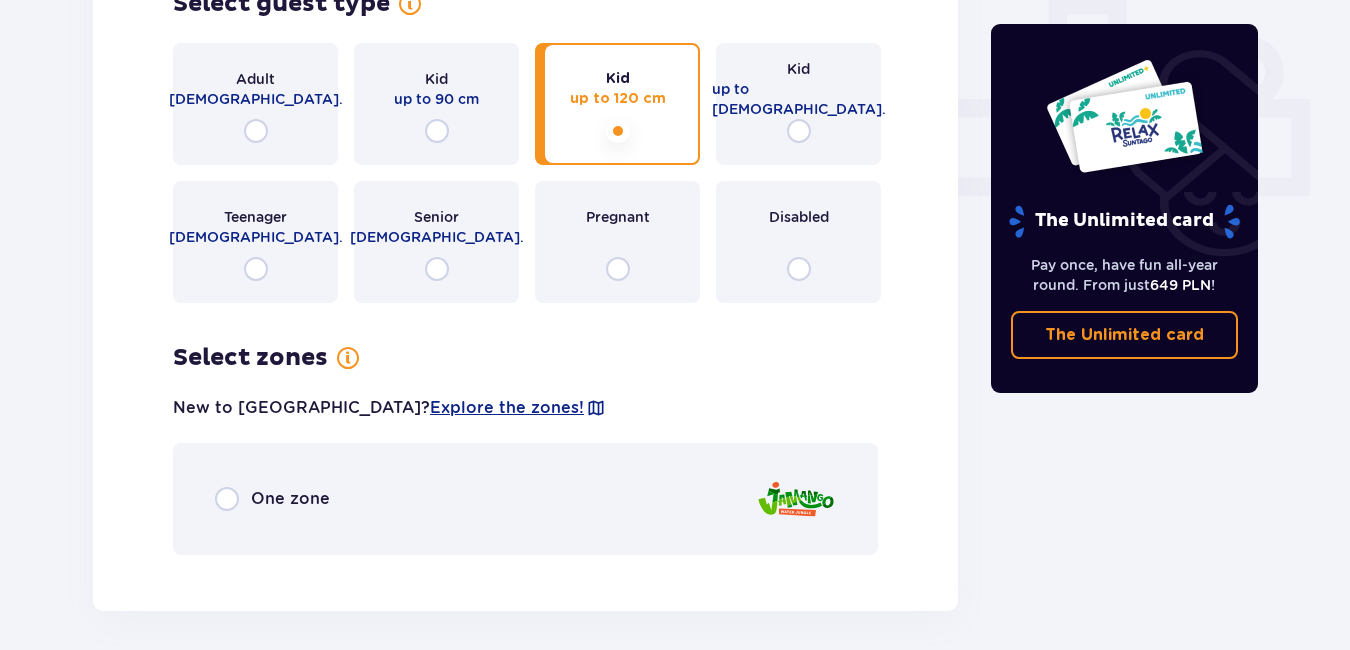 scroll, scrollTop: 853, scrollLeft: 0, axis: vertical 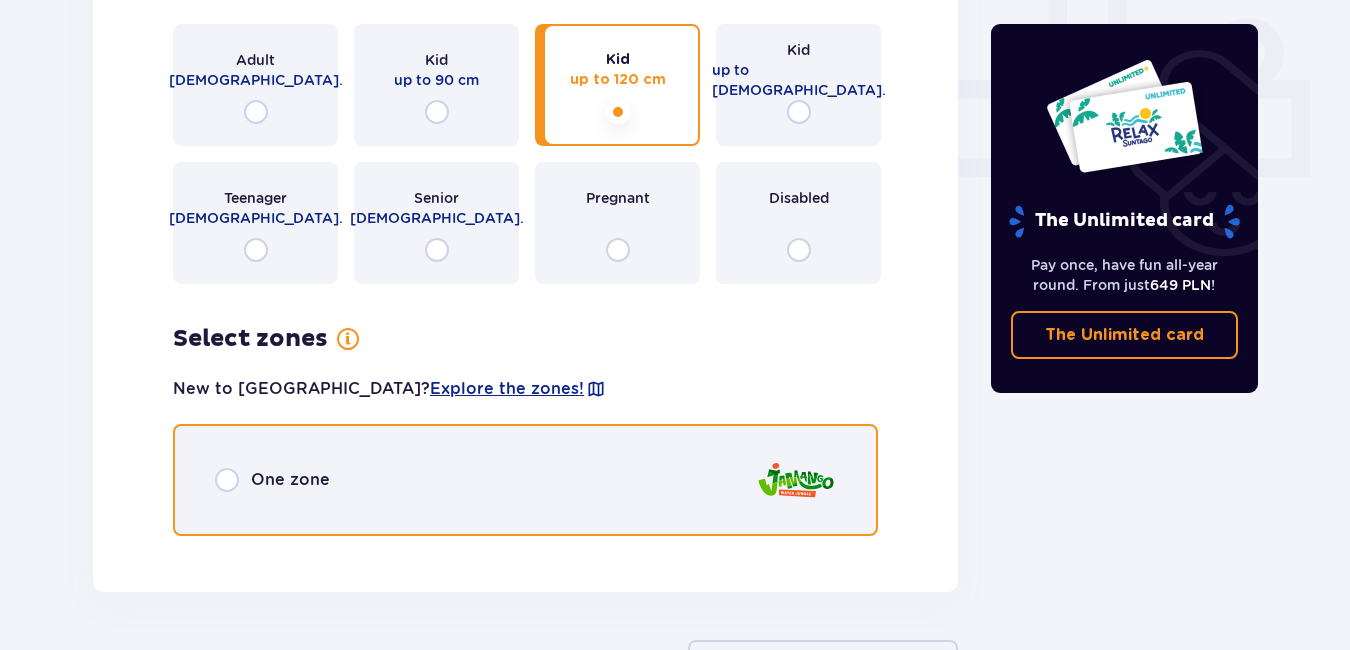click at bounding box center (227, 480) 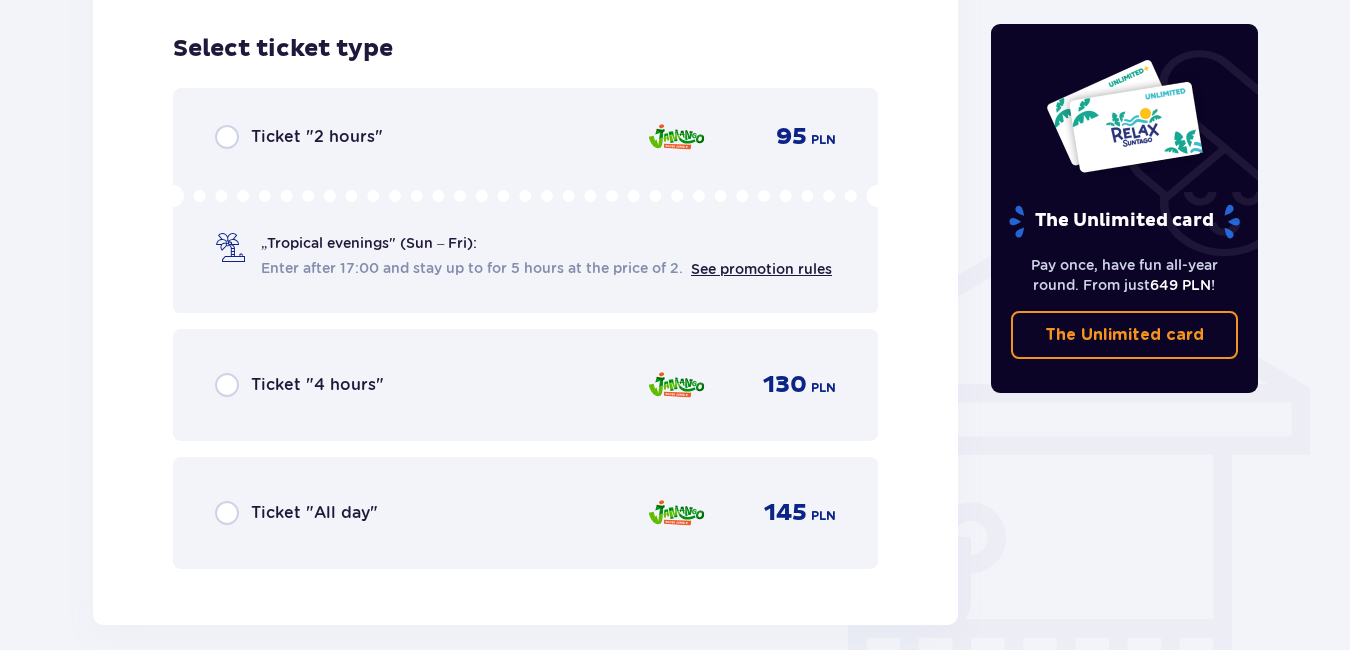 scroll, scrollTop: 1408, scrollLeft: 0, axis: vertical 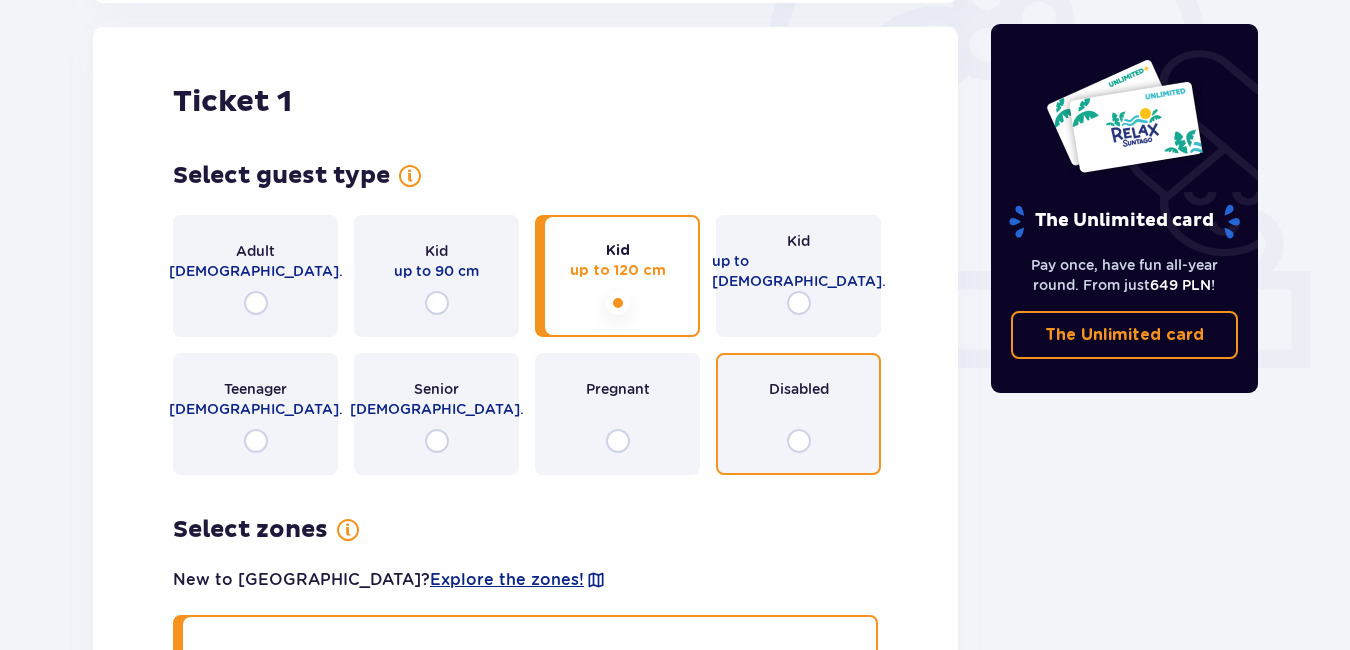 click at bounding box center (799, 441) 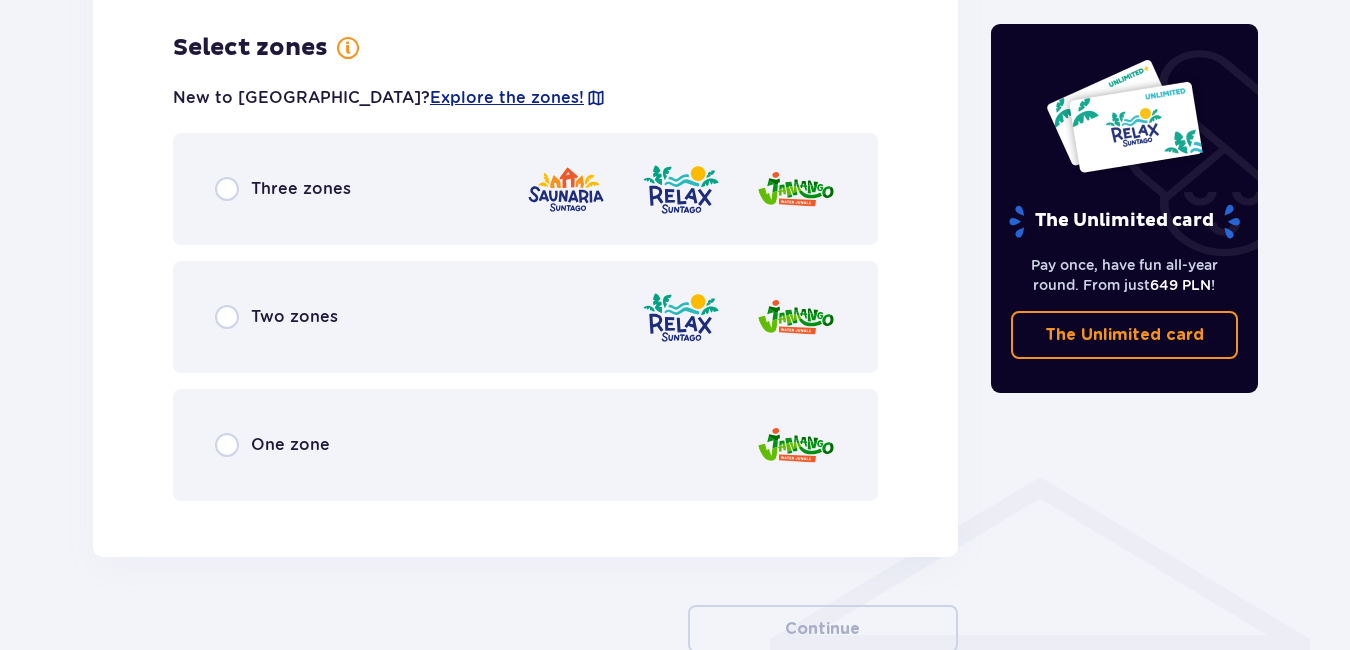 scroll, scrollTop: 1156, scrollLeft: 0, axis: vertical 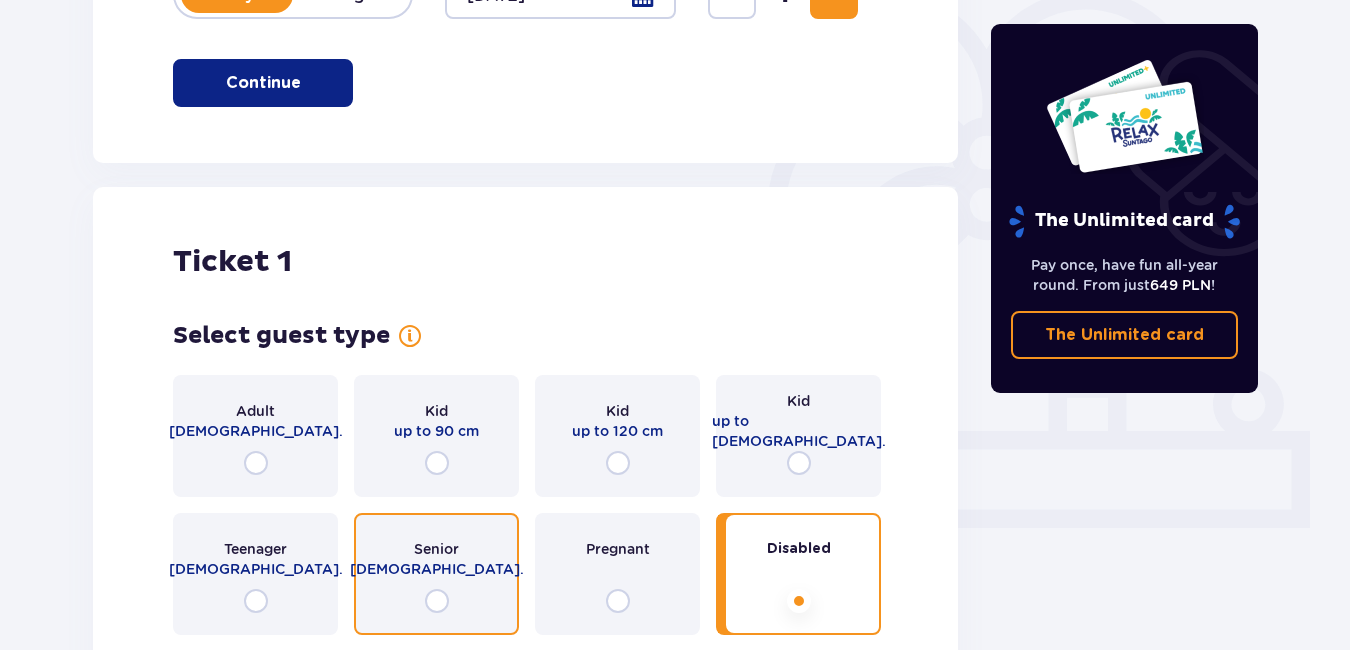 click at bounding box center (437, 601) 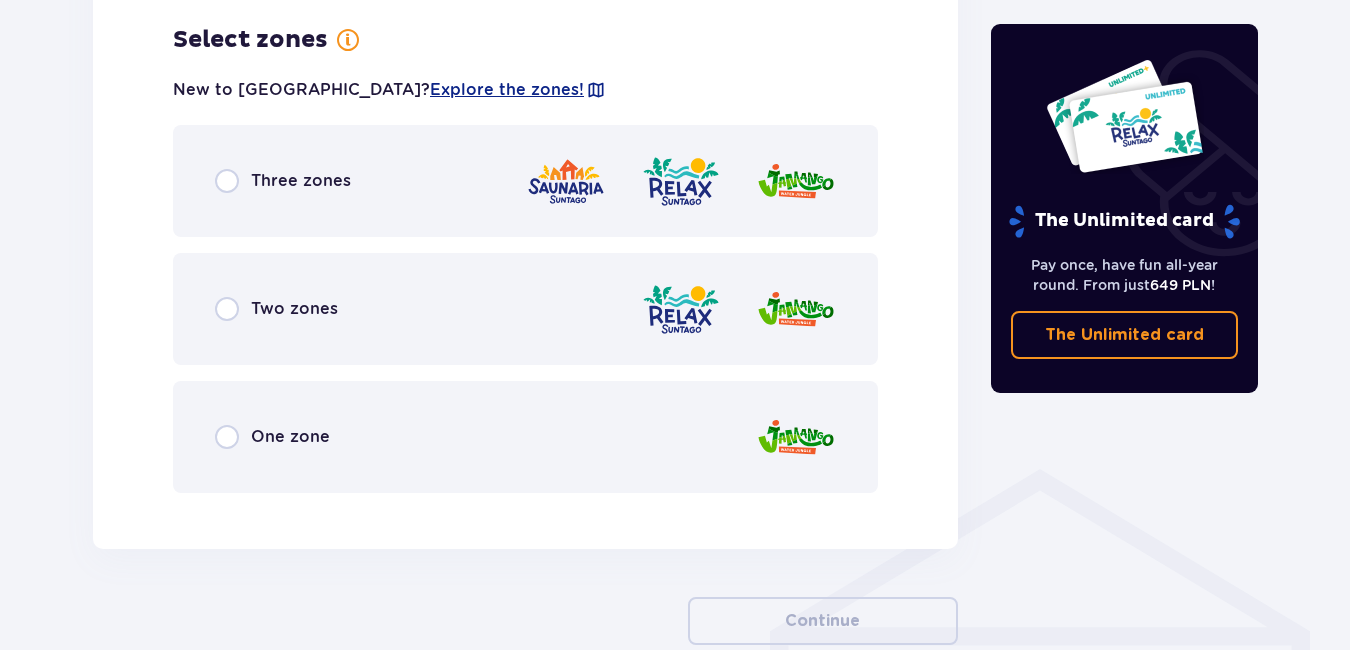 scroll, scrollTop: 1156, scrollLeft: 0, axis: vertical 